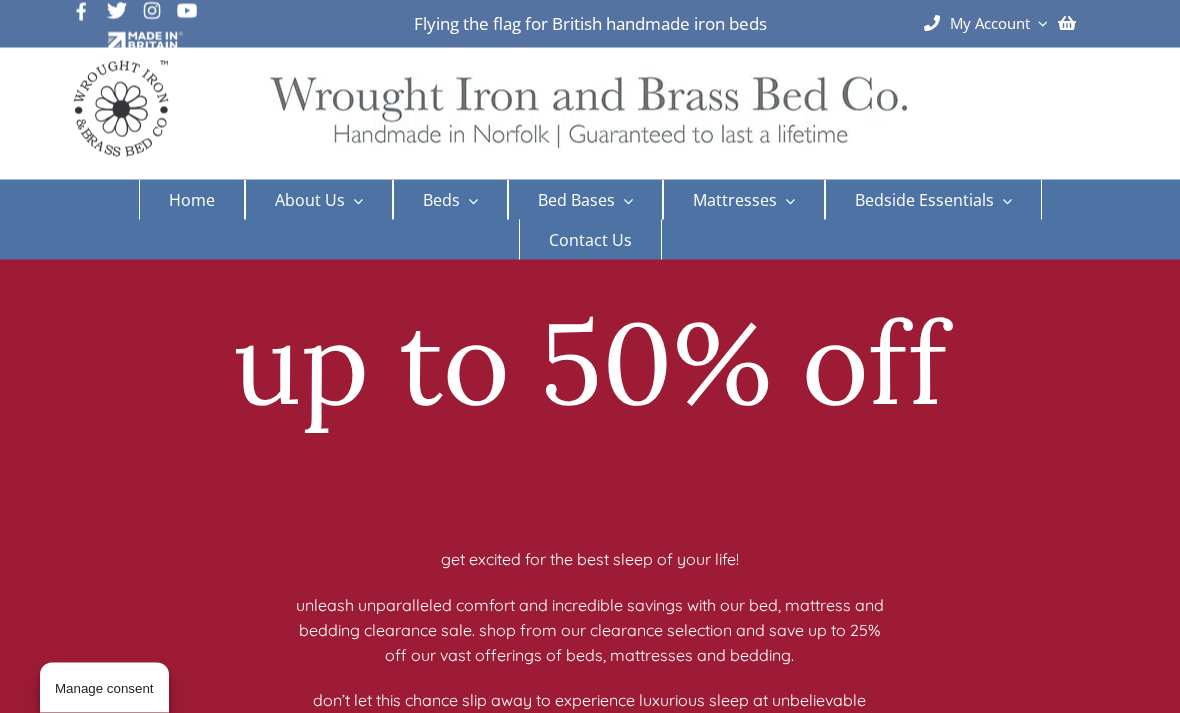 scroll, scrollTop: 125, scrollLeft: 0, axis: vertical 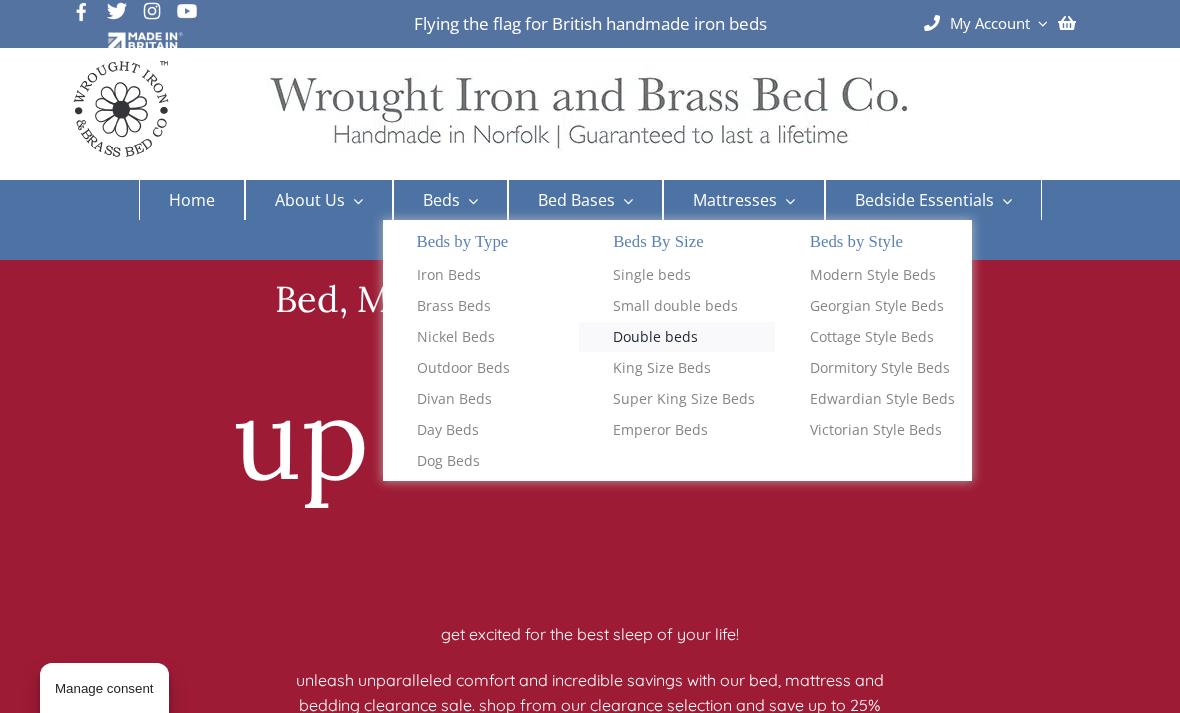 click on "Double beds" at bounding box center [655, 337] 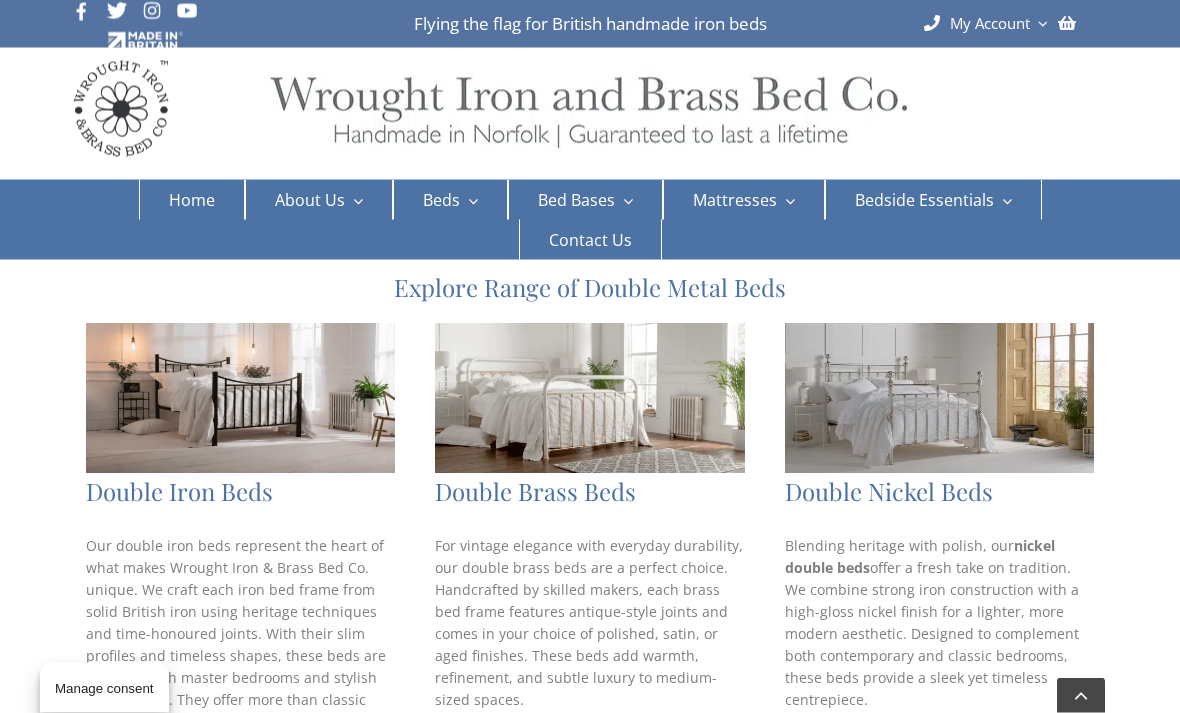 scroll, scrollTop: 716, scrollLeft: 0, axis: vertical 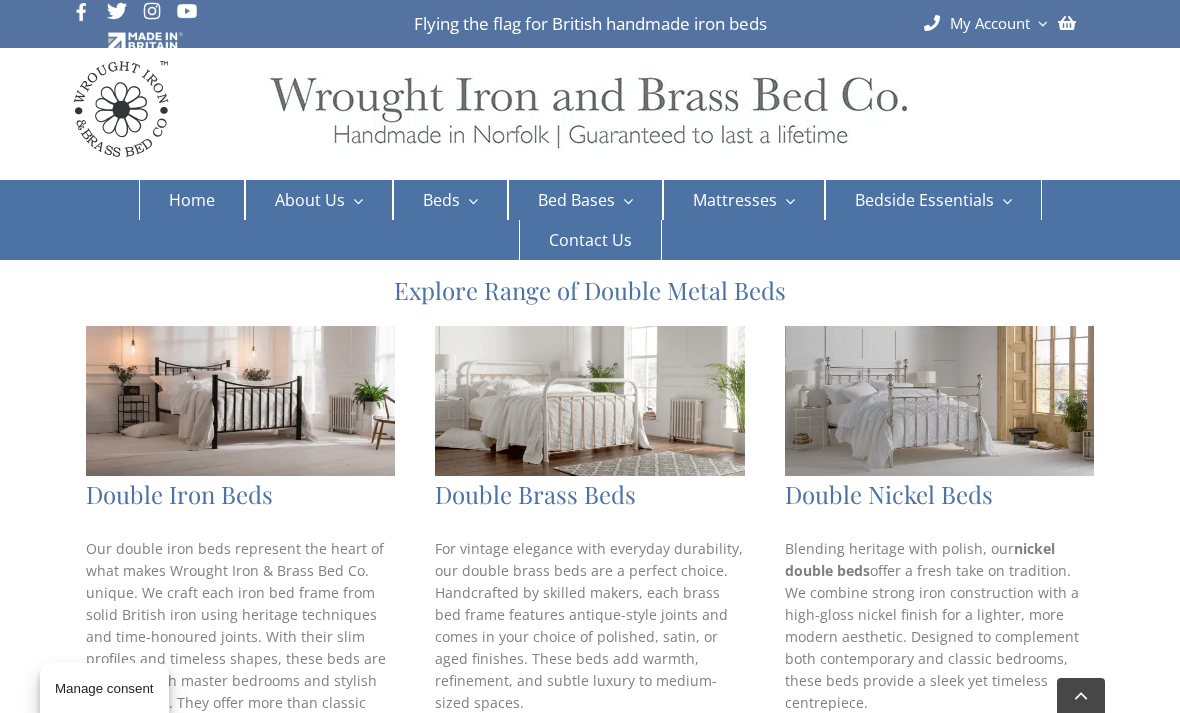 click at bounding box center [589, 401] 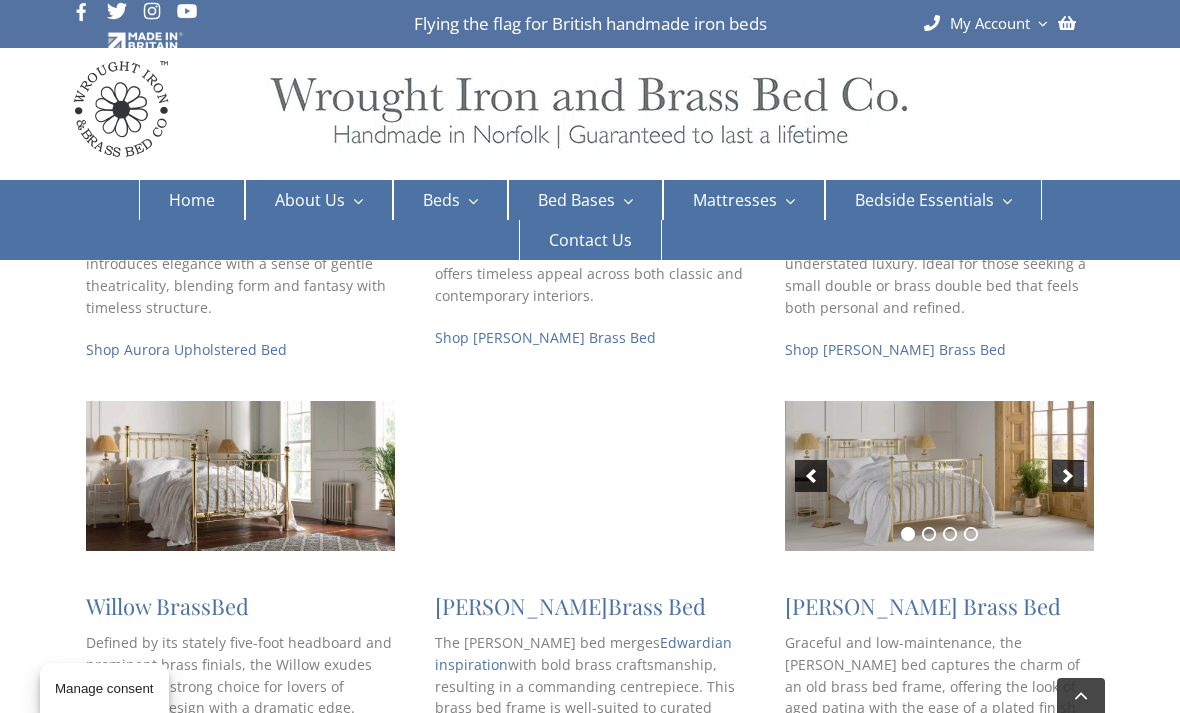 scroll, scrollTop: 673, scrollLeft: 0, axis: vertical 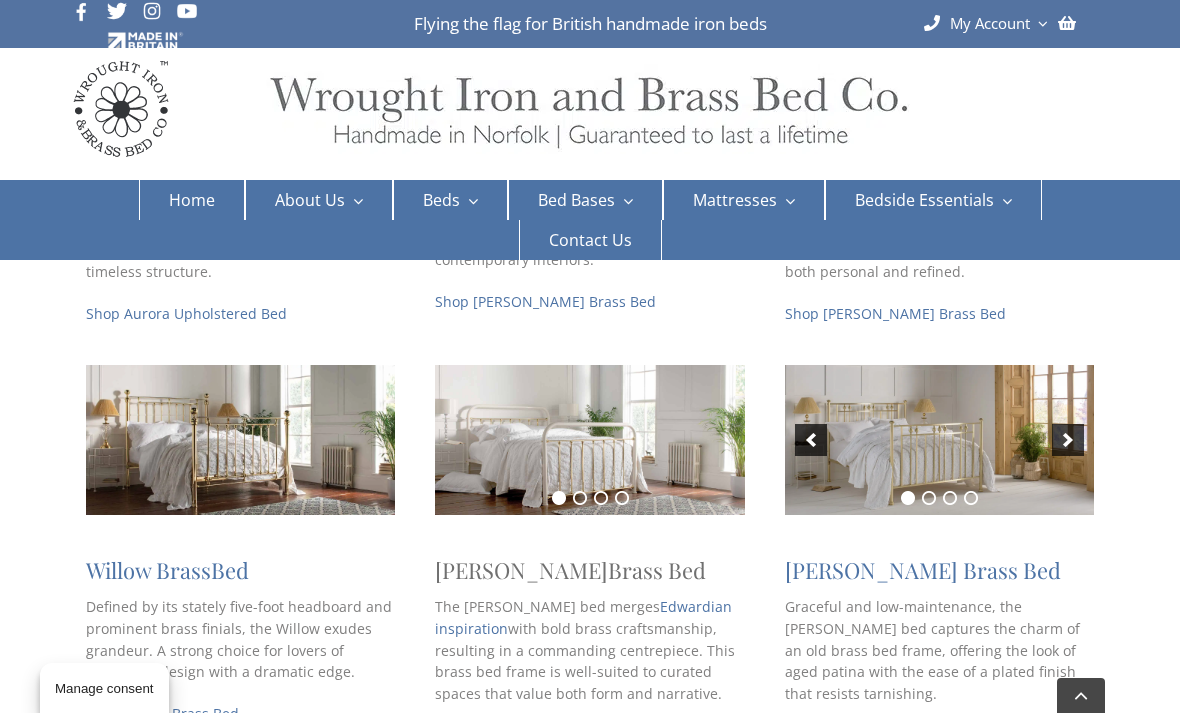 click on "Brass Bed" at bounding box center [657, 570] 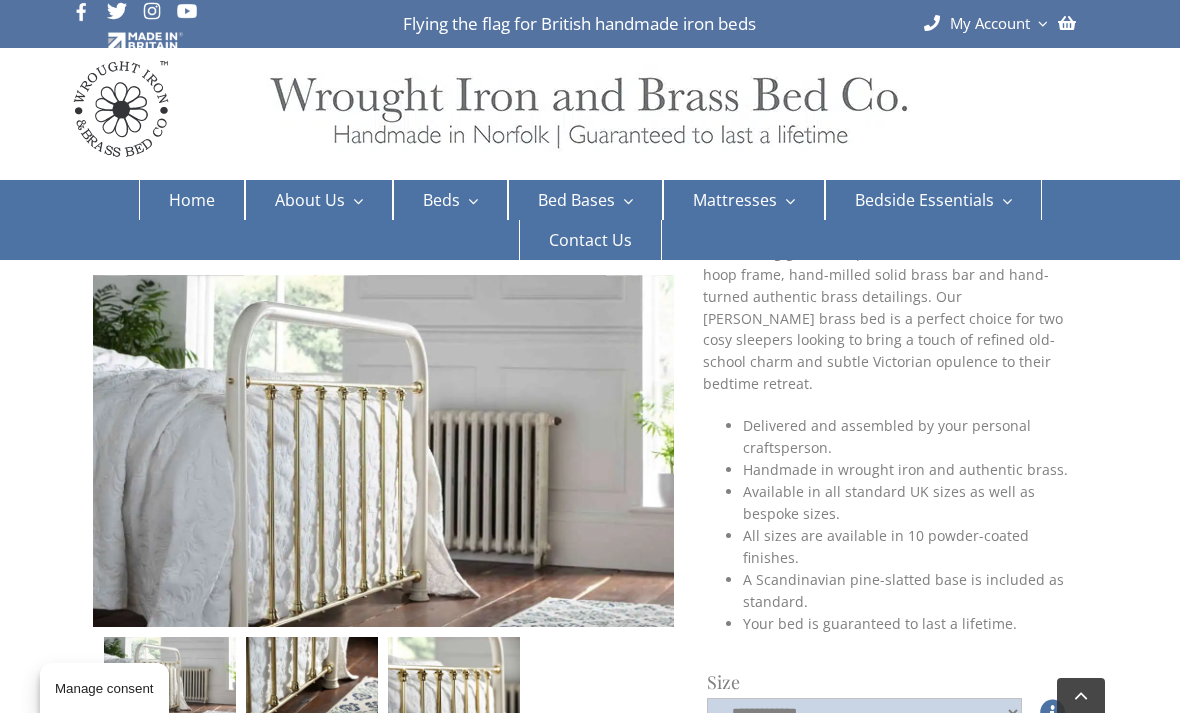 scroll, scrollTop: 352, scrollLeft: 0, axis: vertical 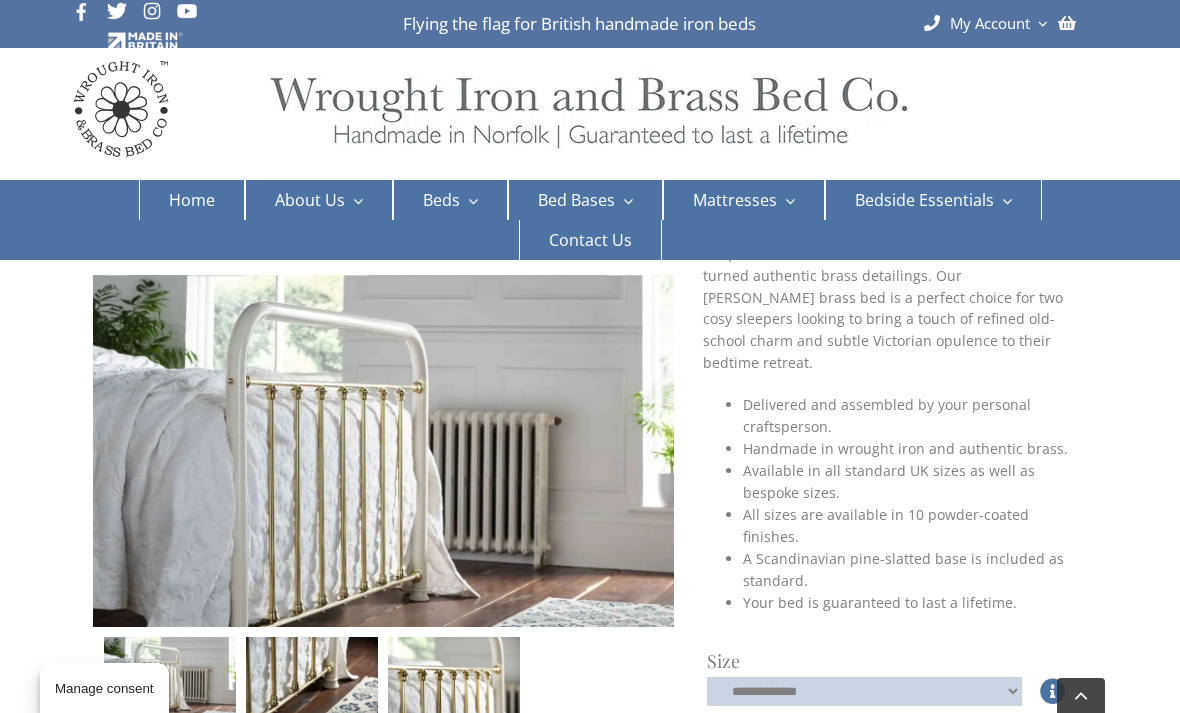 click on "**********" 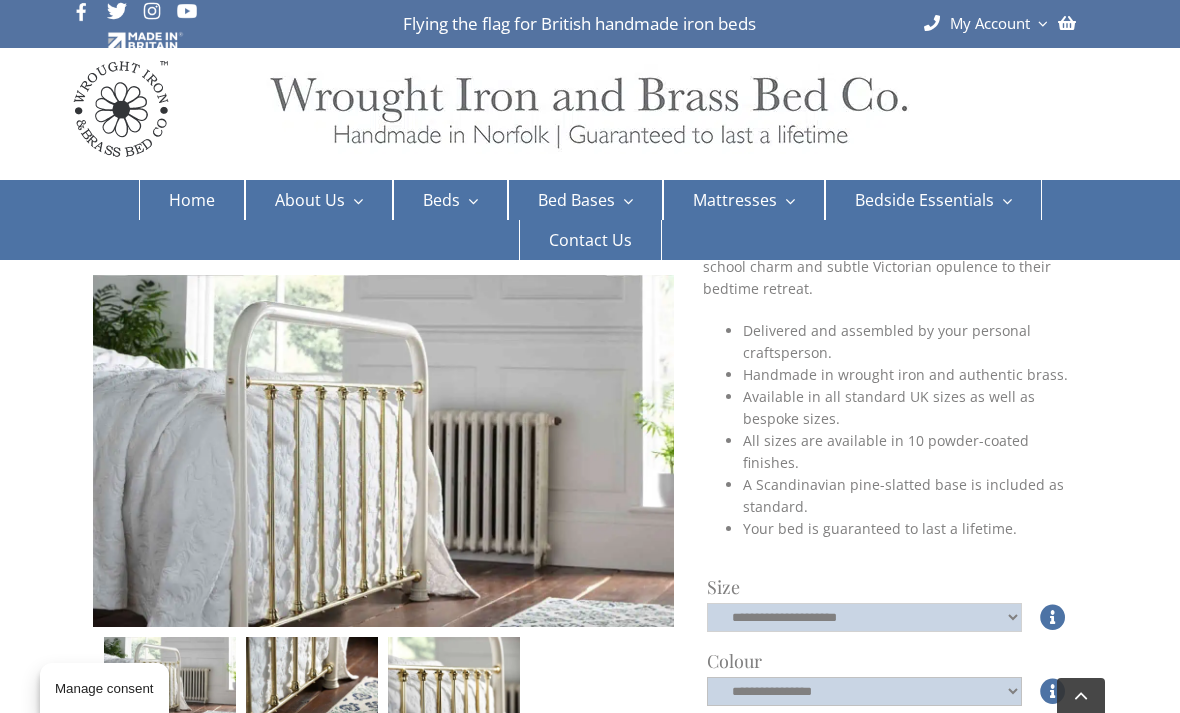 scroll, scrollTop: 430, scrollLeft: 0, axis: vertical 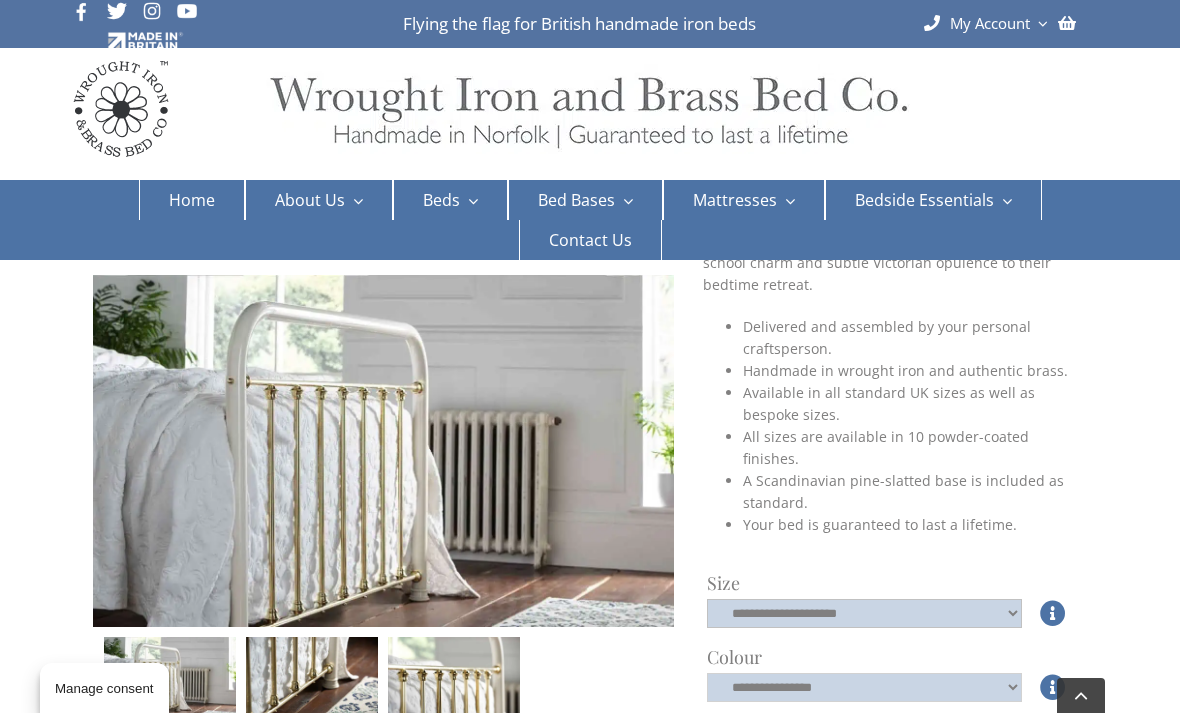 click on "**********" 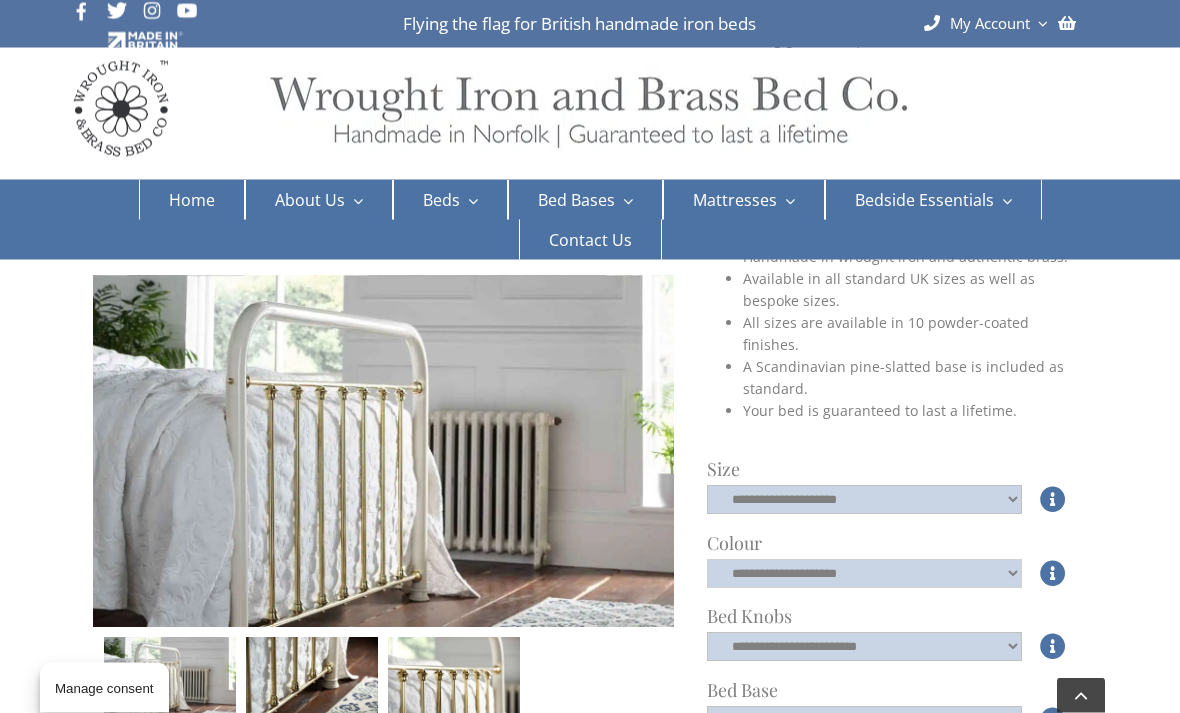 scroll, scrollTop: 550, scrollLeft: 0, axis: vertical 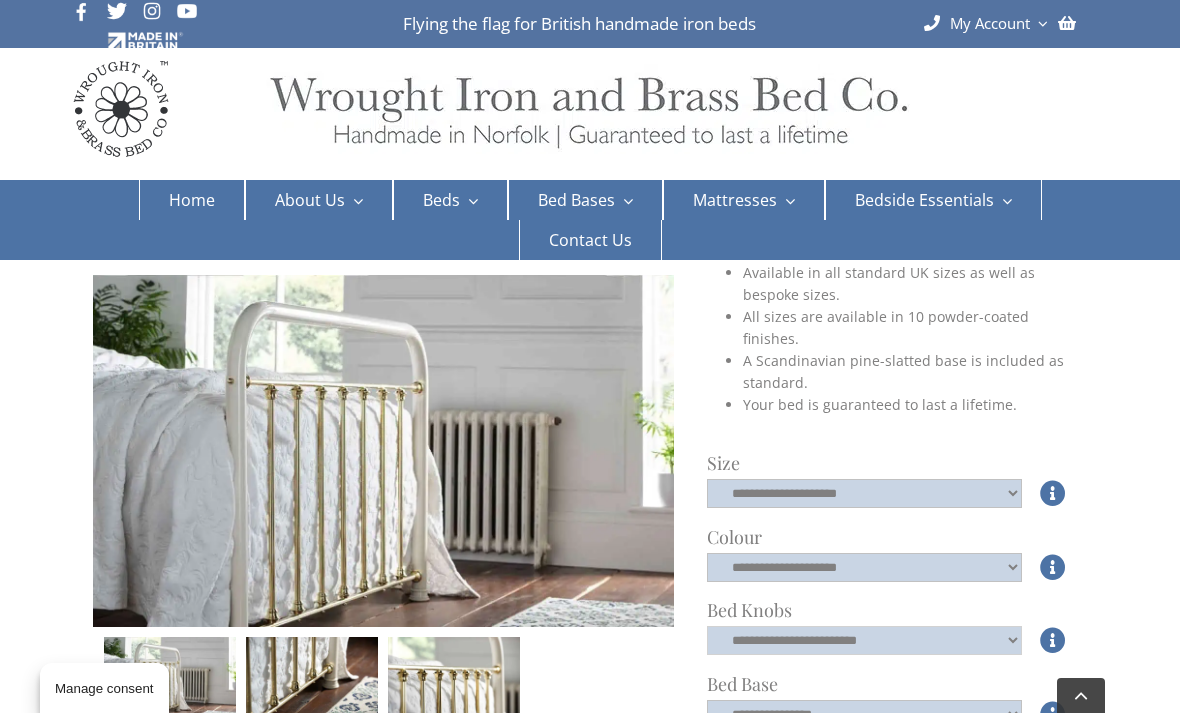 click on "**********" 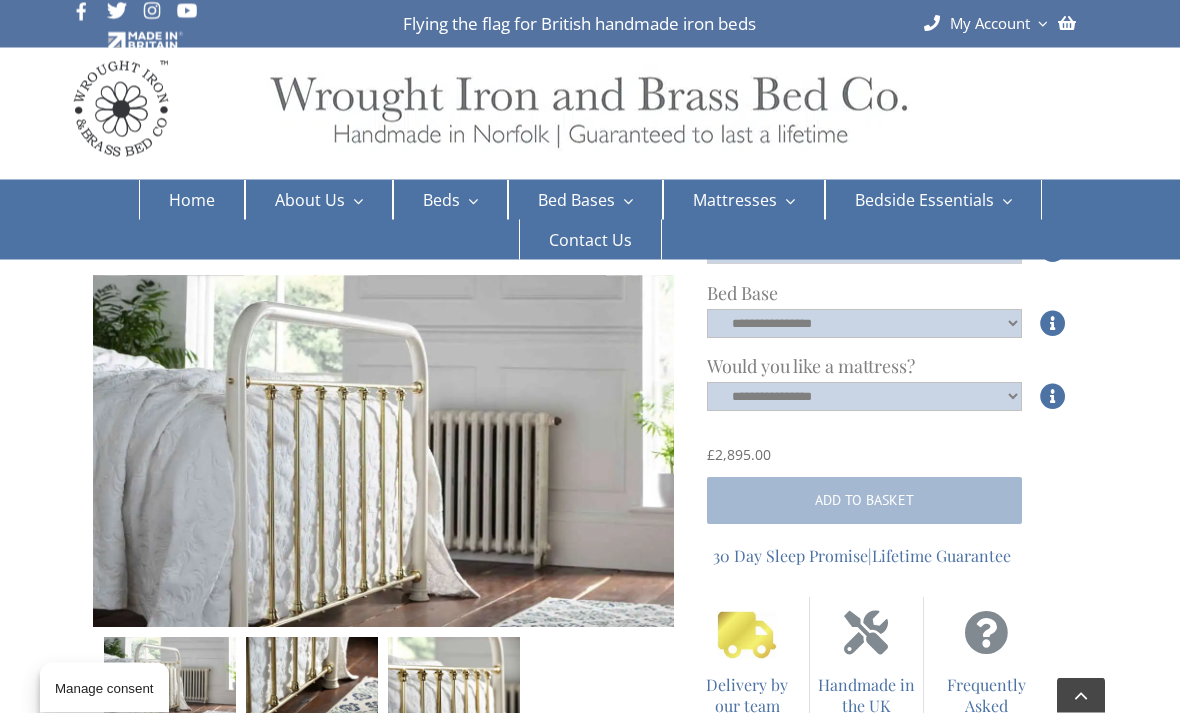 scroll, scrollTop: 865, scrollLeft: 0, axis: vertical 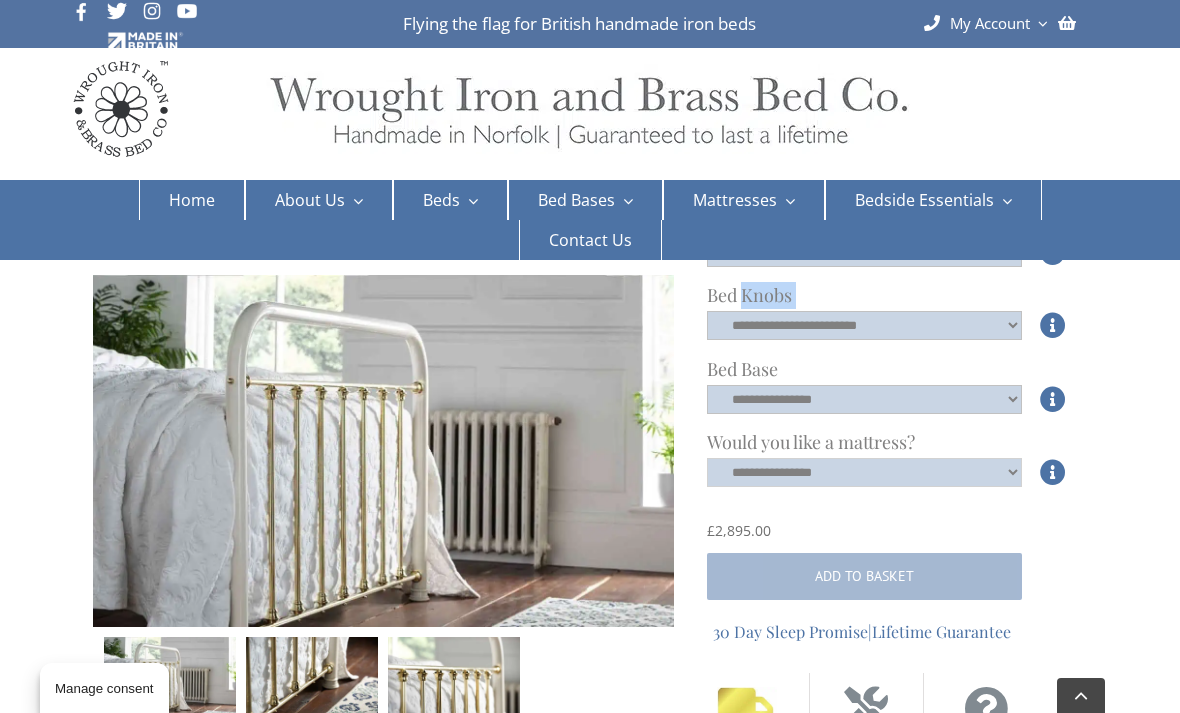 click on "**********" at bounding box center (864, 472) 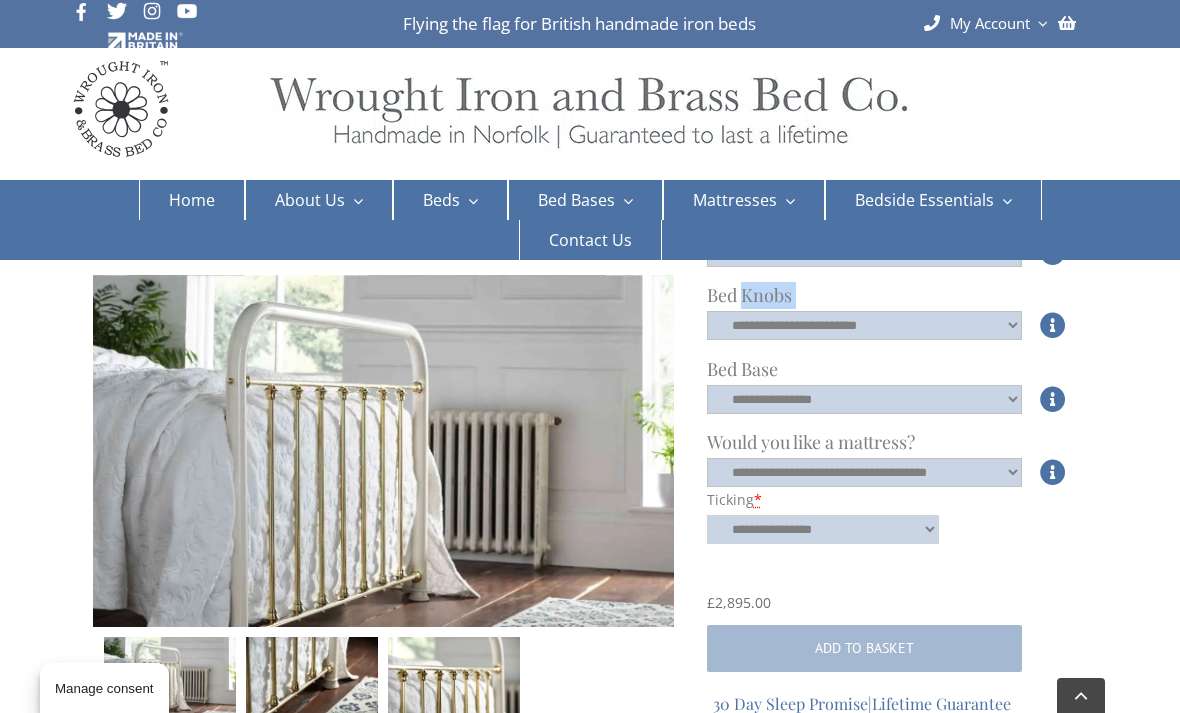 click on "**********" at bounding box center (823, 529) 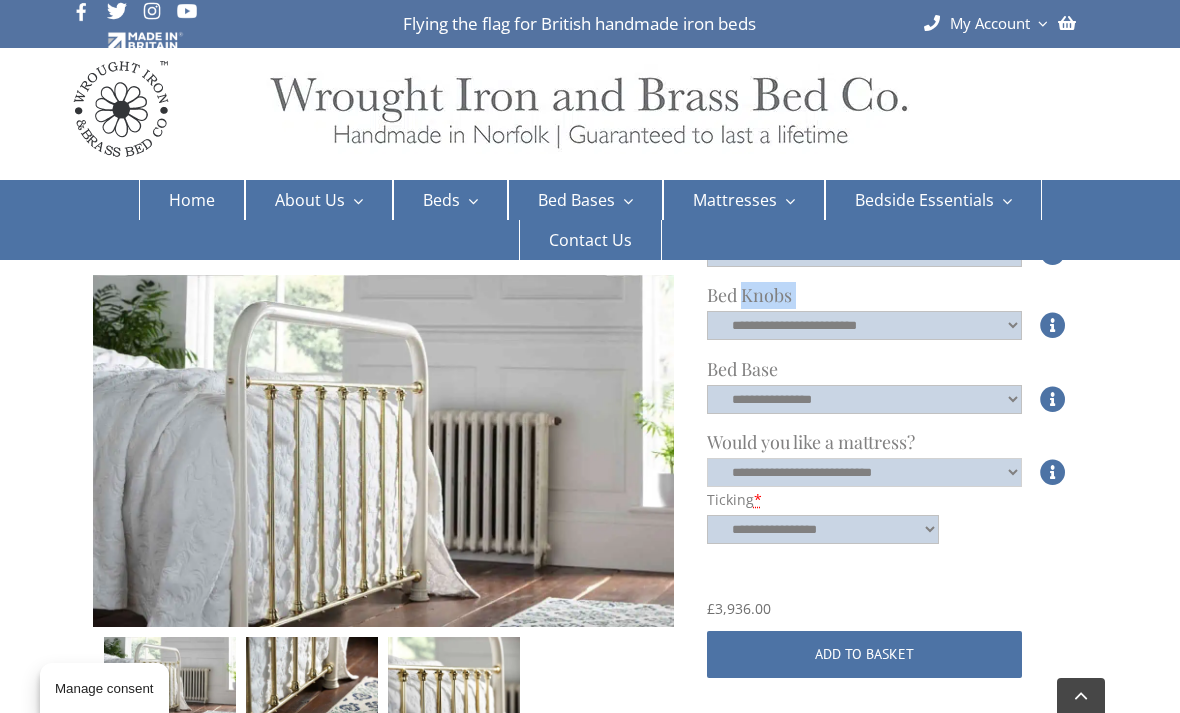 click on "**********" at bounding box center (864, 472) 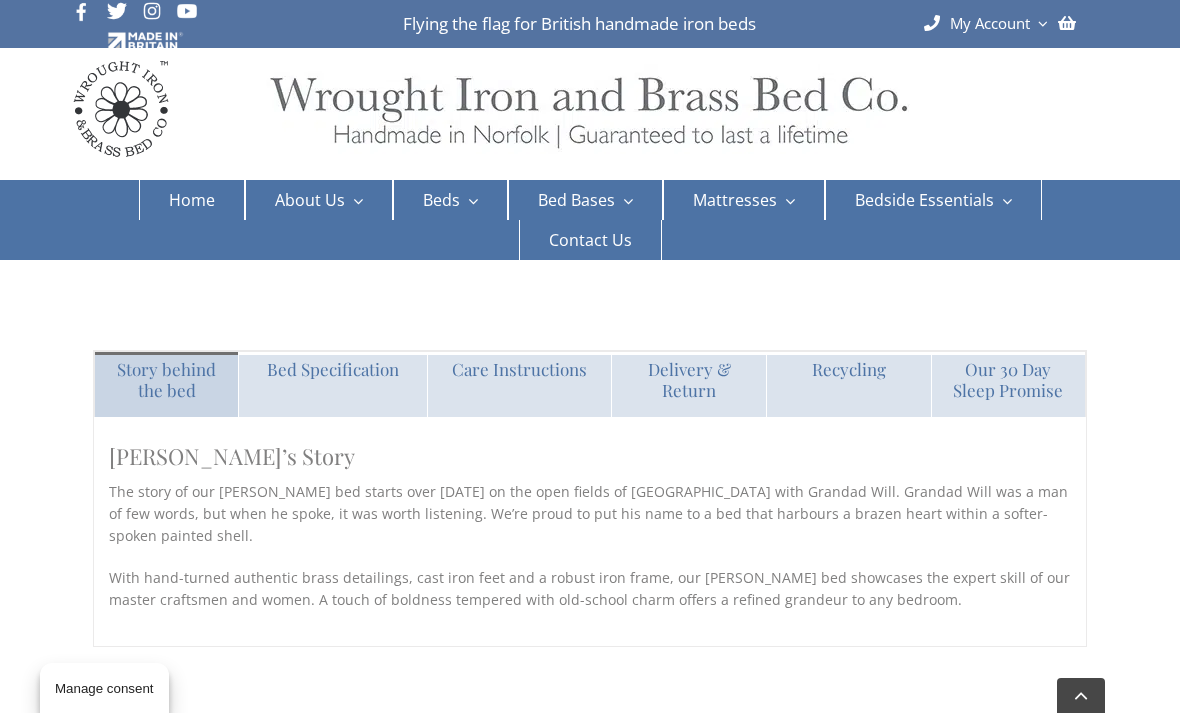 scroll, scrollTop: 1614, scrollLeft: 0, axis: vertical 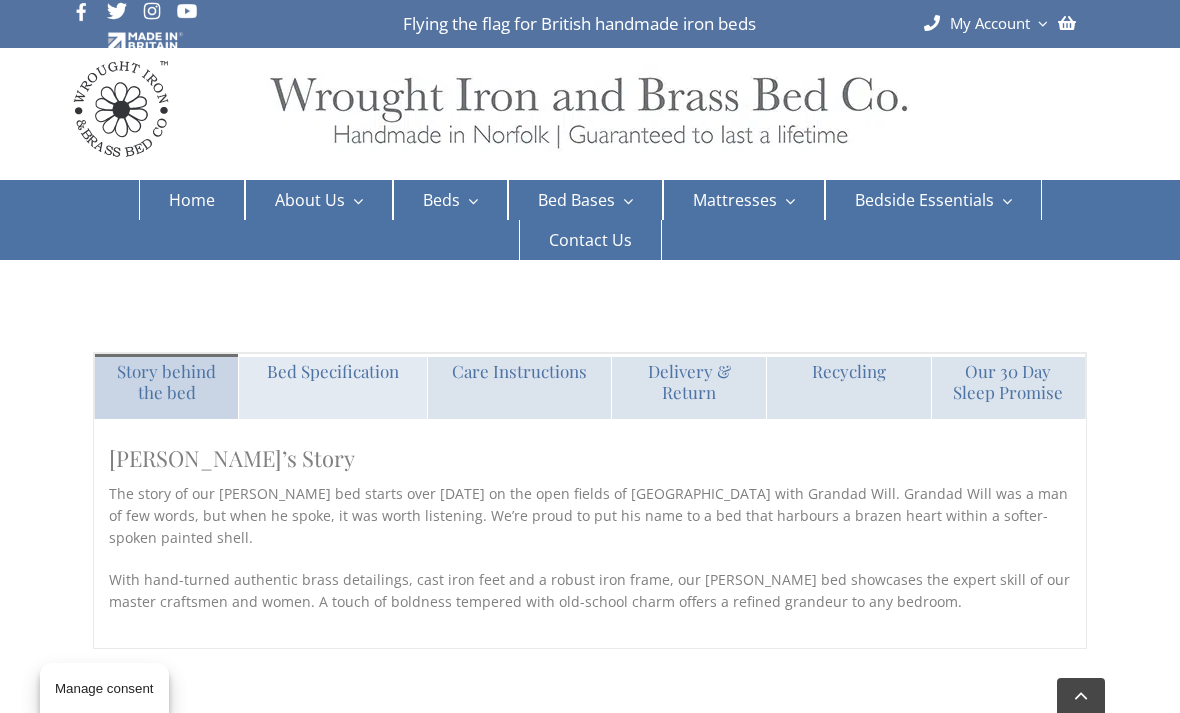click on "Bed Specification" at bounding box center (332, 371) 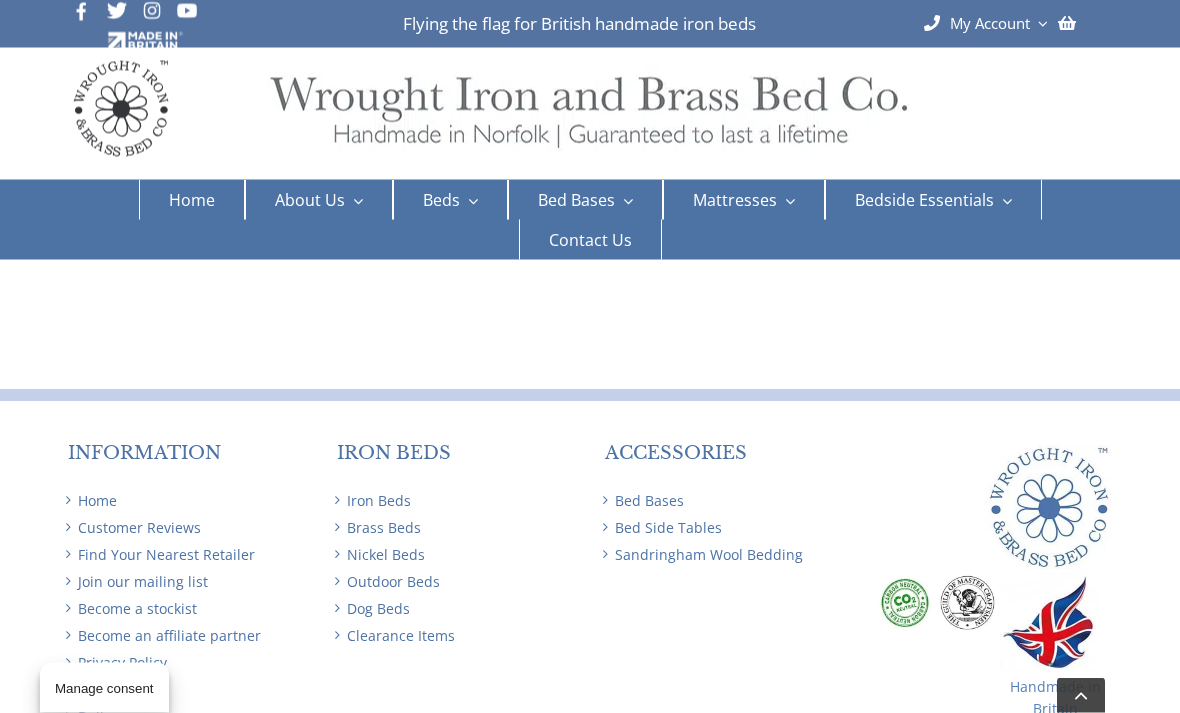 scroll, scrollTop: 4127, scrollLeft: 0, axis: vertical 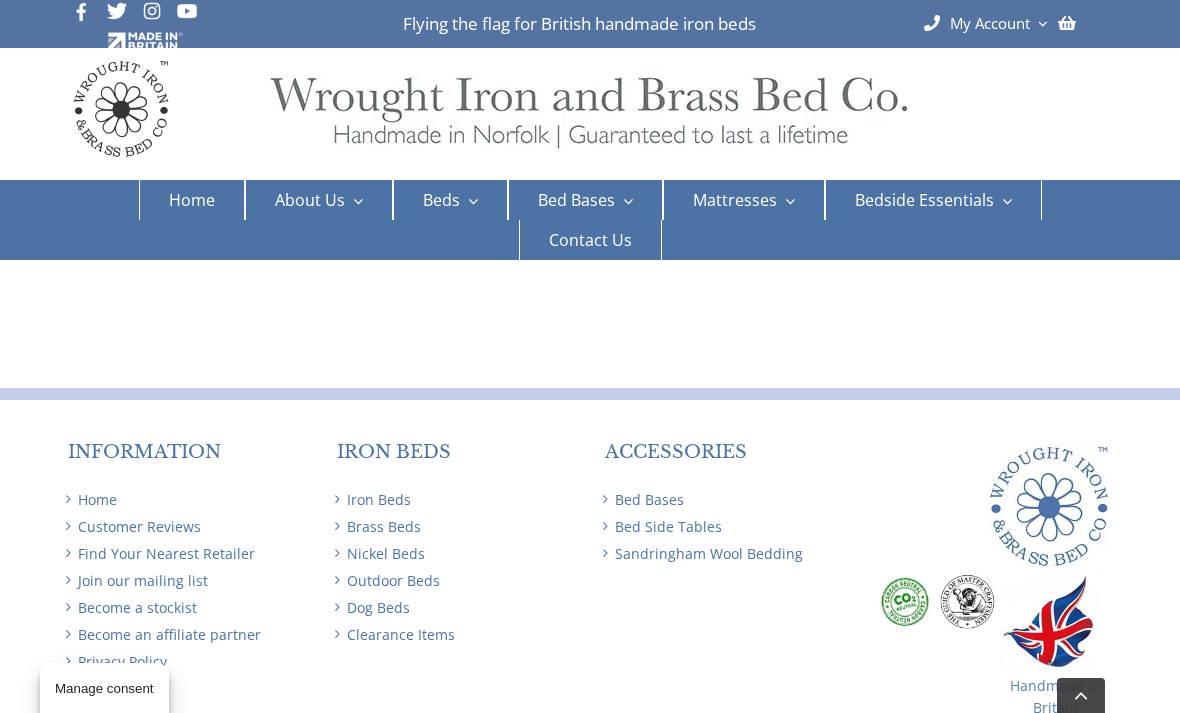 click at bounding box center (1050, 621) 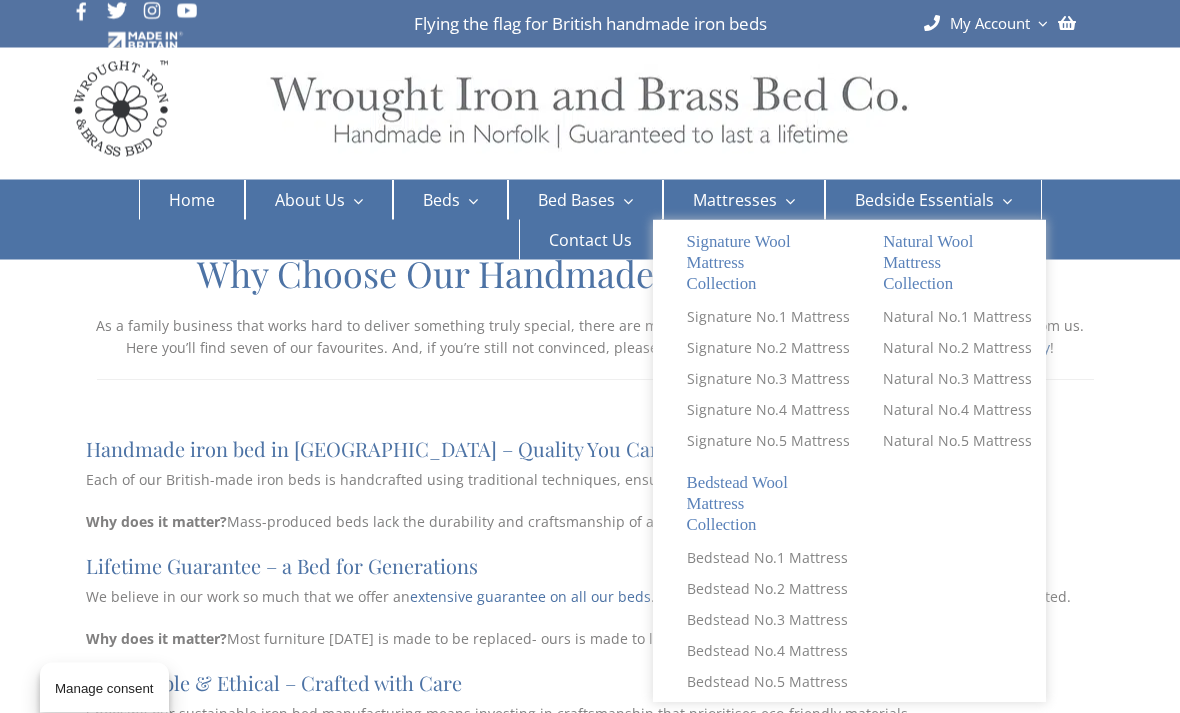 scroll, scrollTop: 58, scrollLeft: 0, axis: vertical 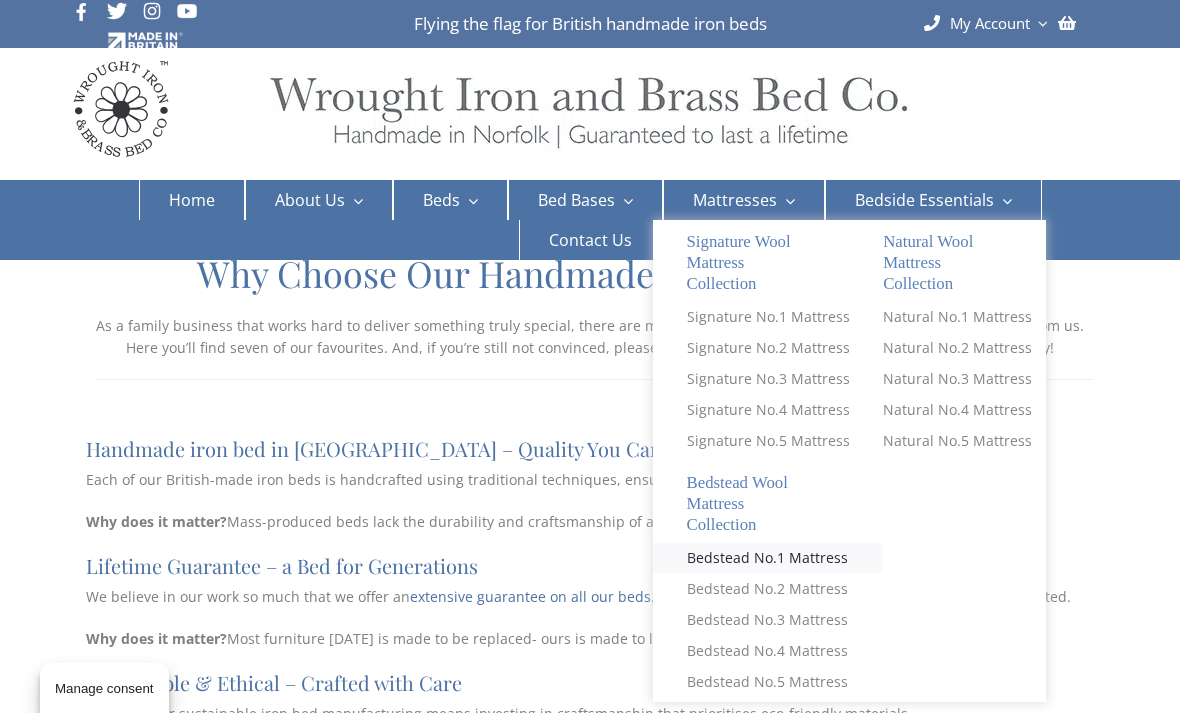 click on "Bedstead No.1 Mattress" at bounding box center (767, 558) 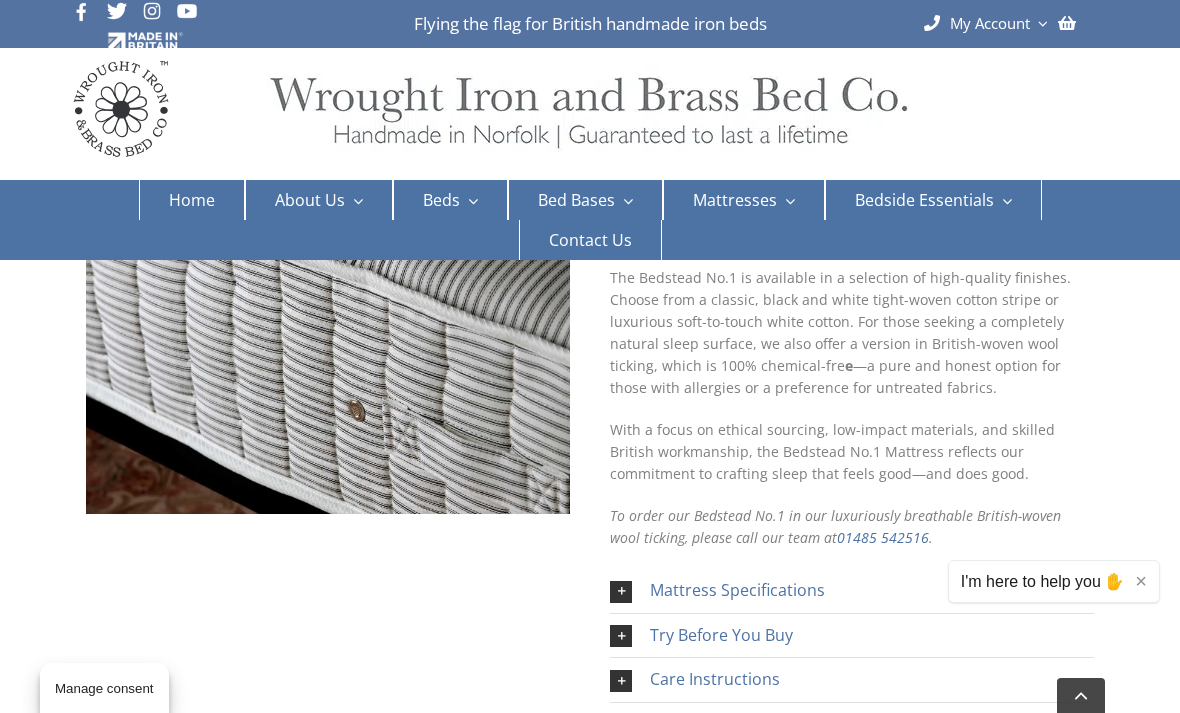 scroll, scrollTop: 652, scrollLeft: 0, axis: vertical 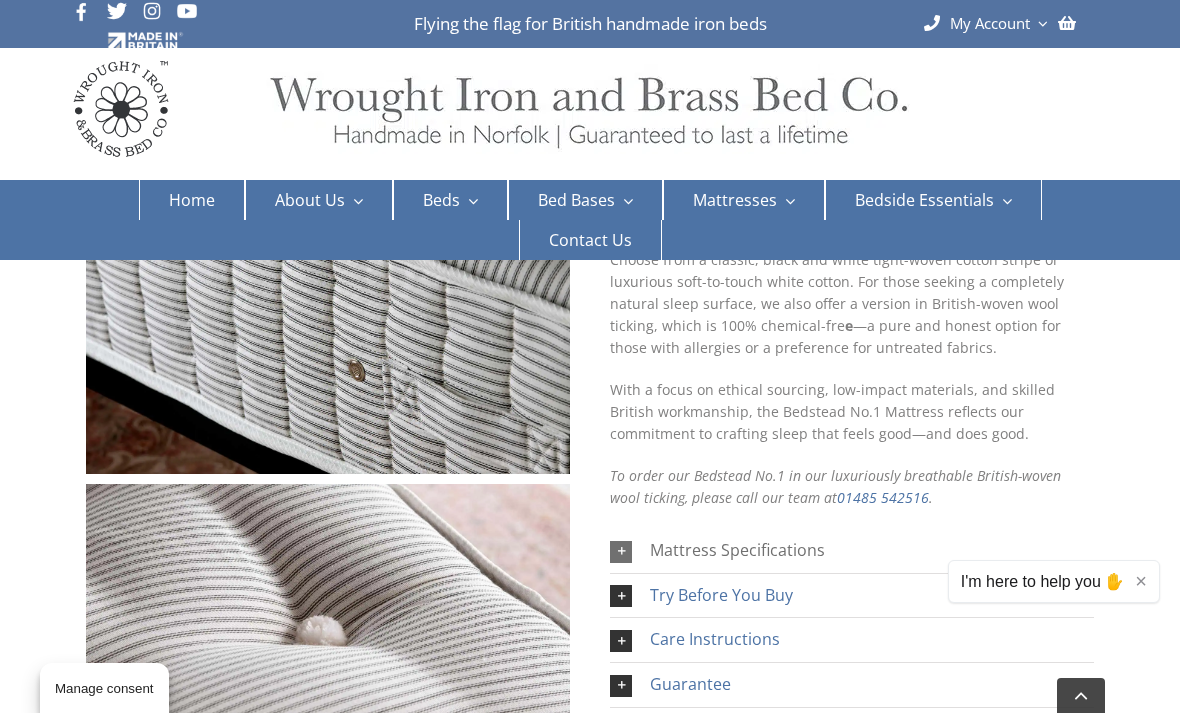 click on "Mattress Specifications" at bounding box center (737, 550) 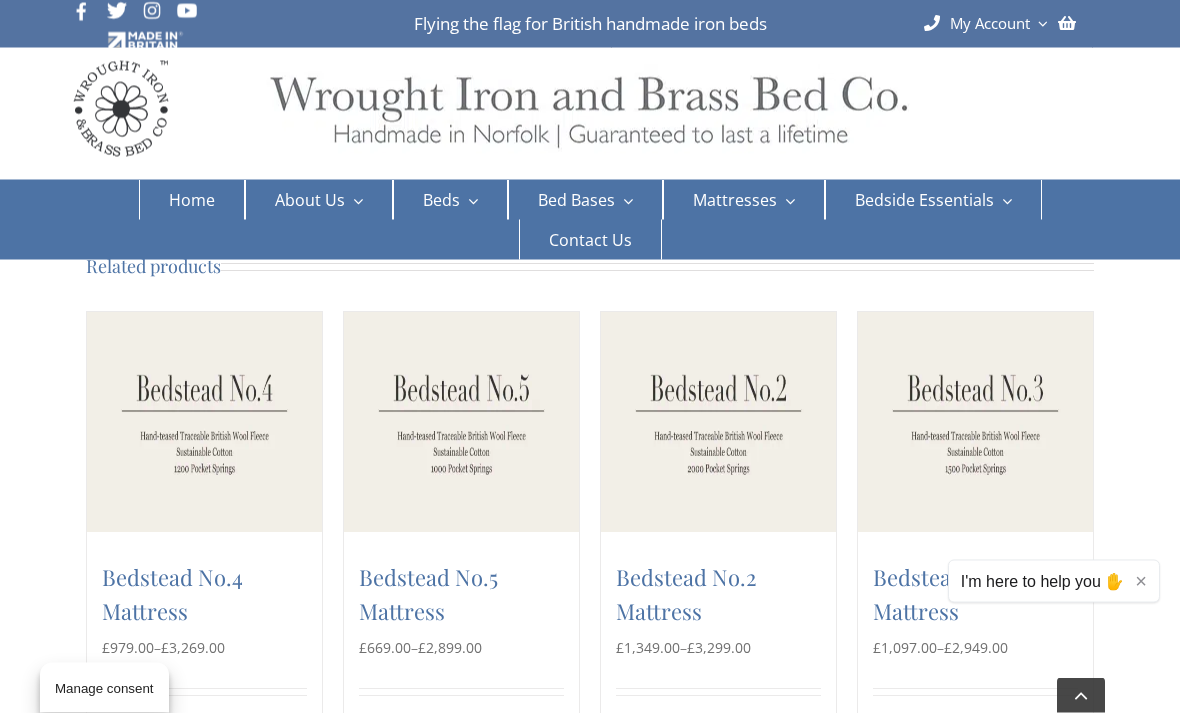 scroll, scrollTop: 1765, scrollLeft: 0, axis: vertical 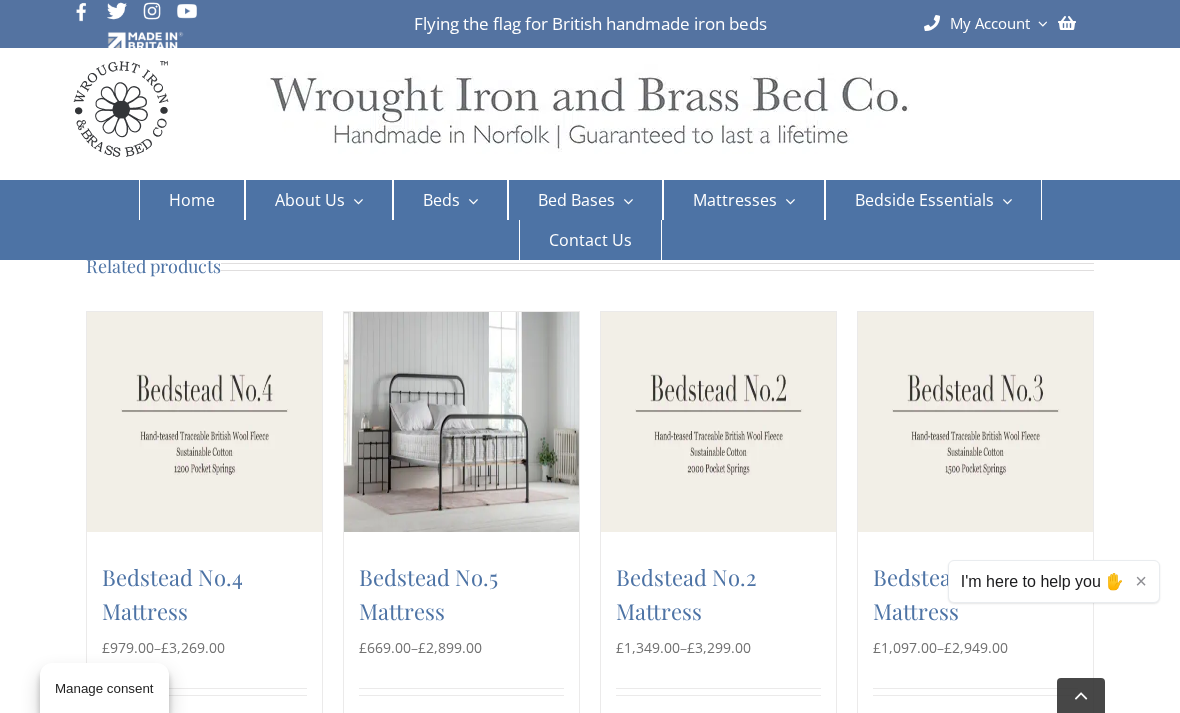click at bounding box center (461, 422) 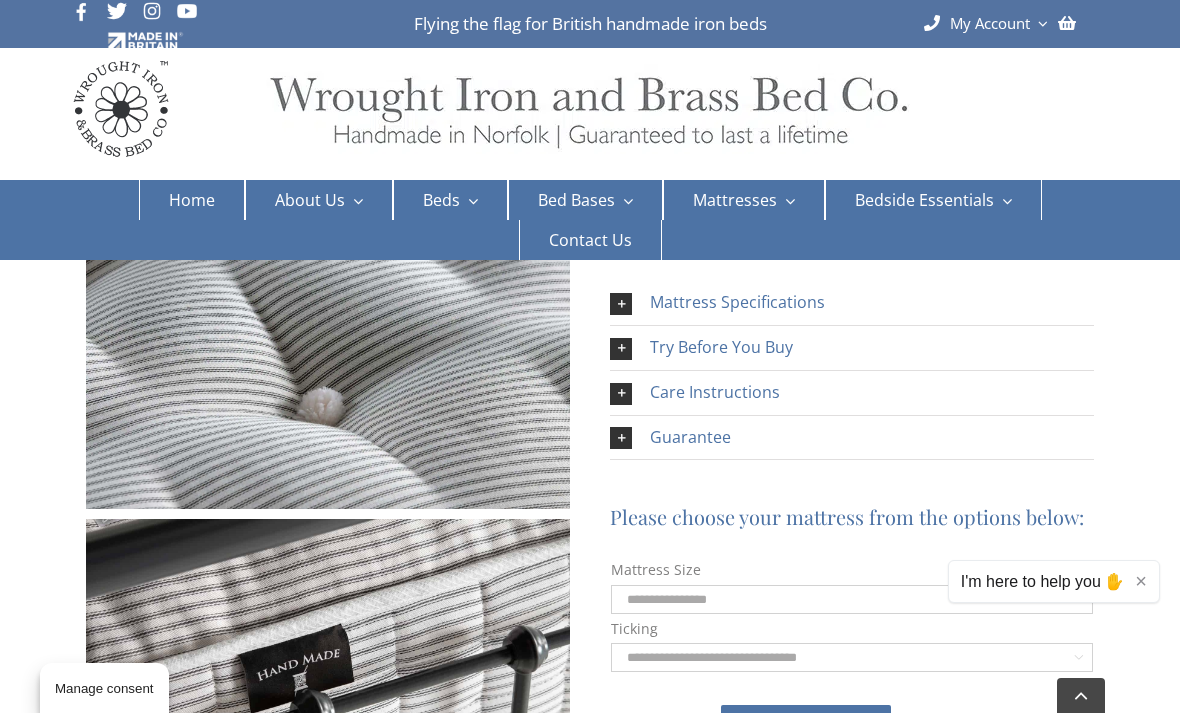scroll, scrollTop: 966, scrollLeft: 0, axis: vertical 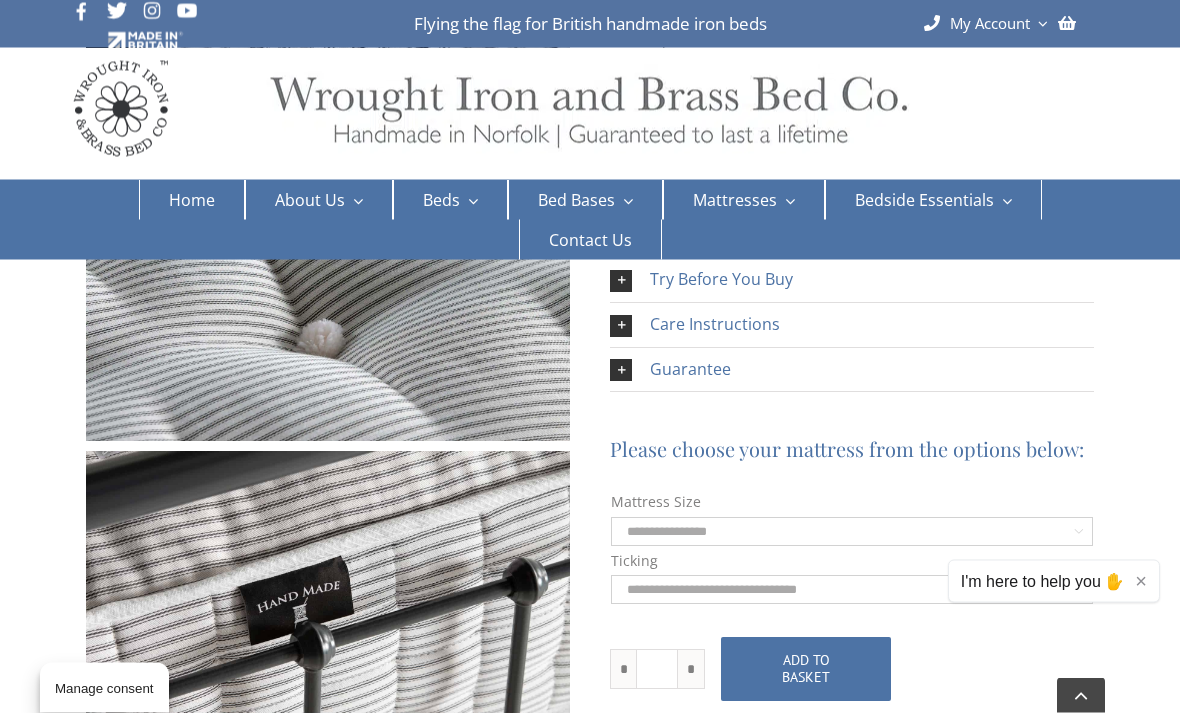 click on "**********" 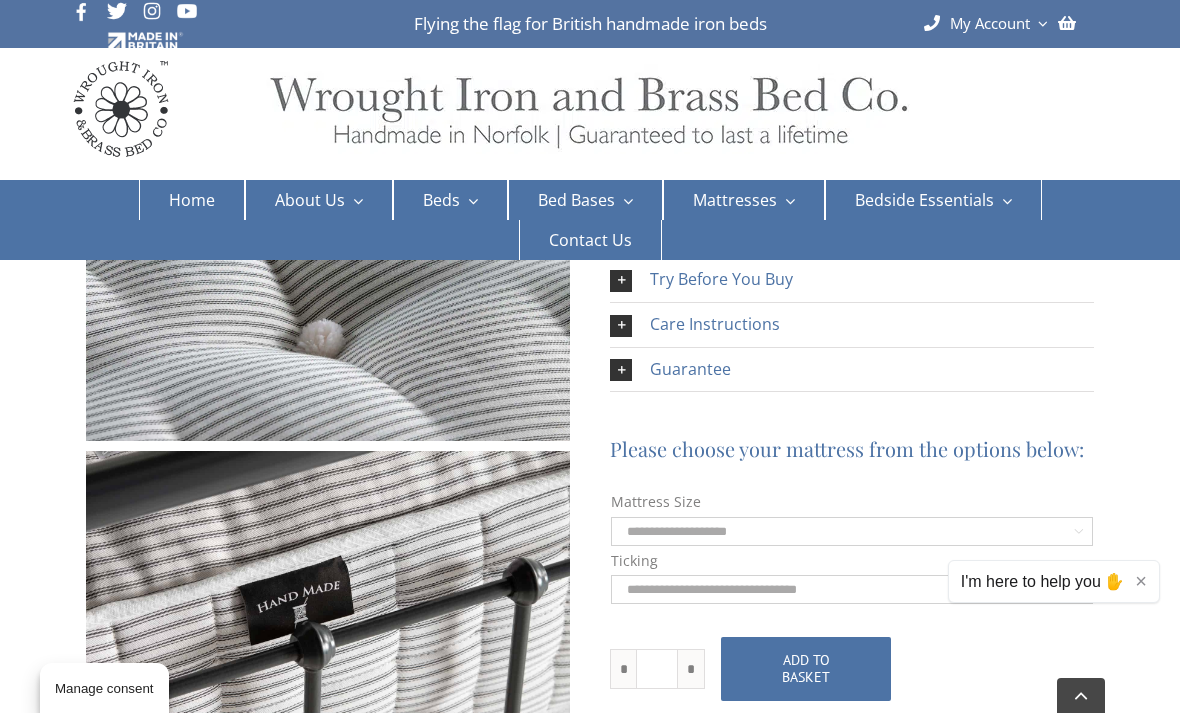 select on "**********" 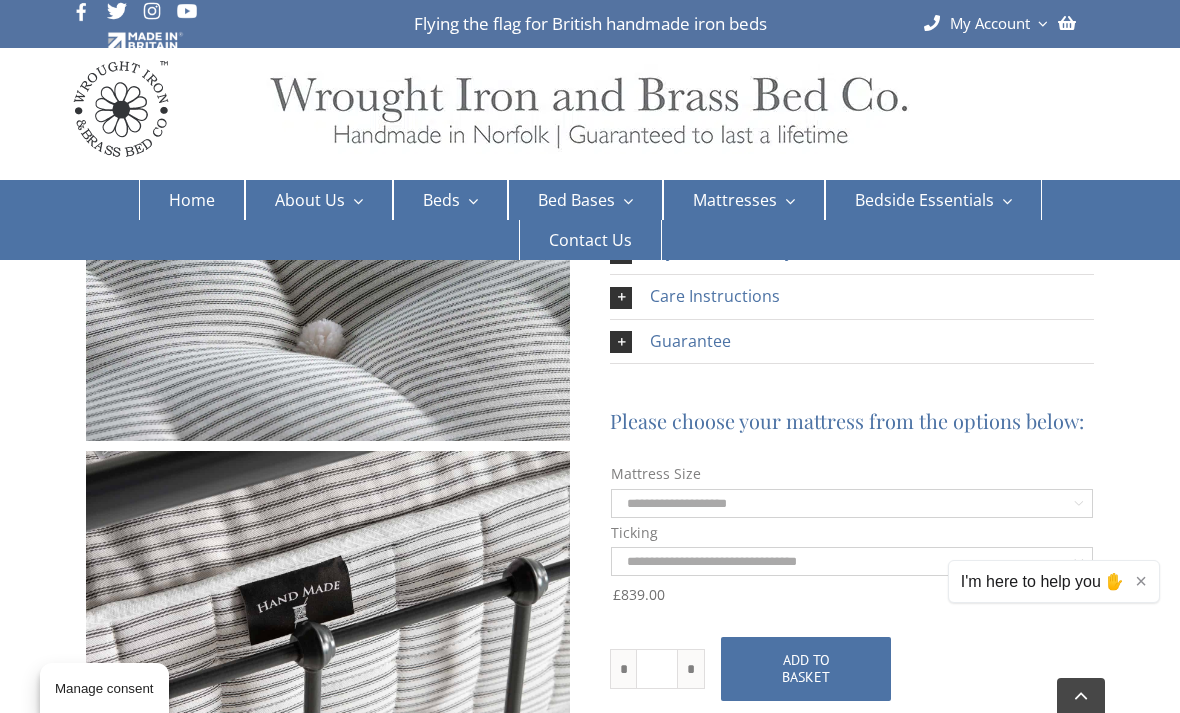 click on "**********" 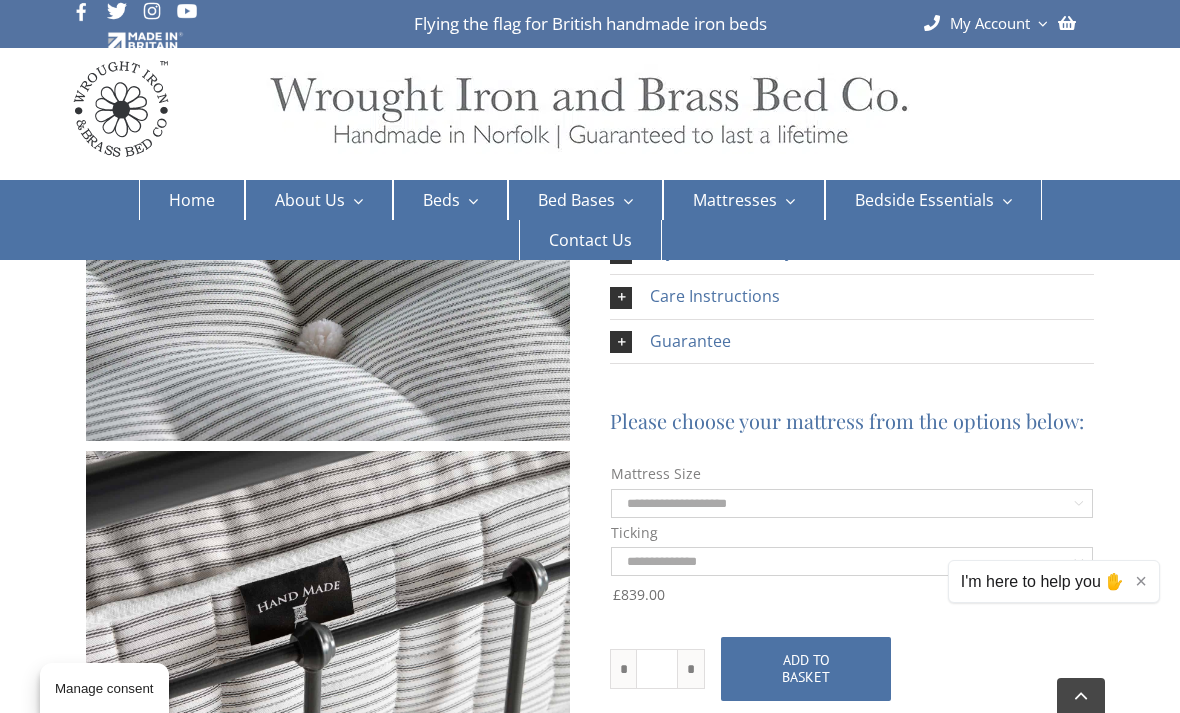 select on "**********" 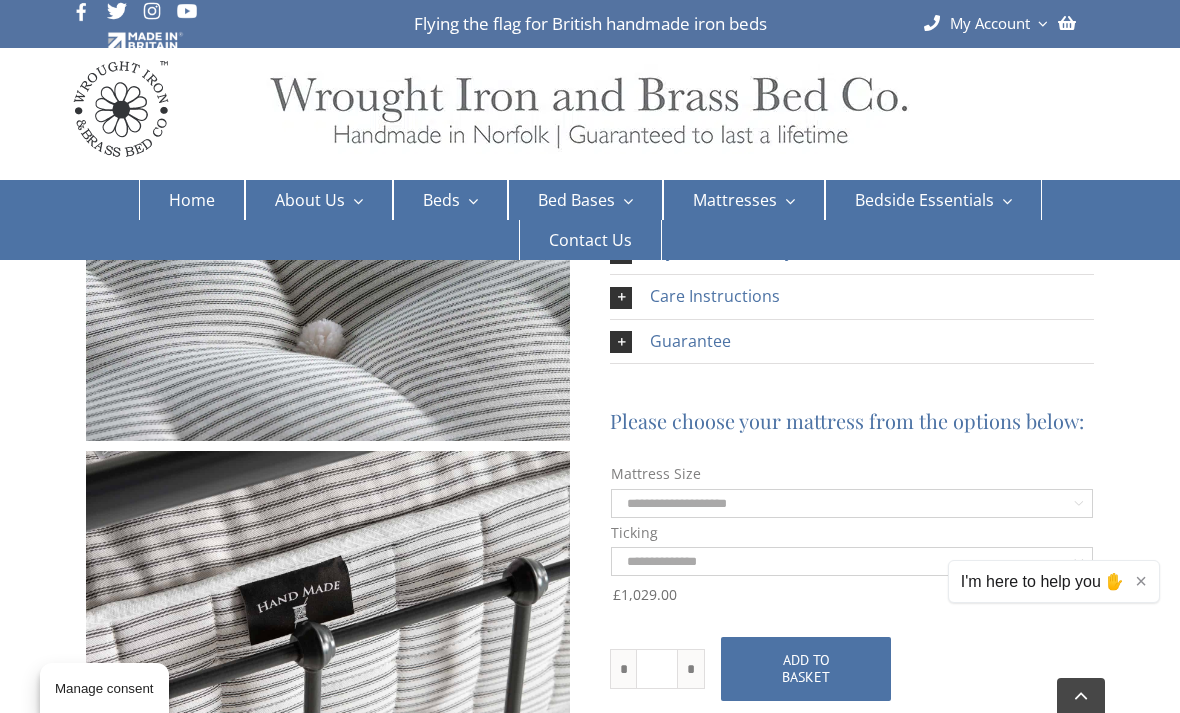 click on "**********" 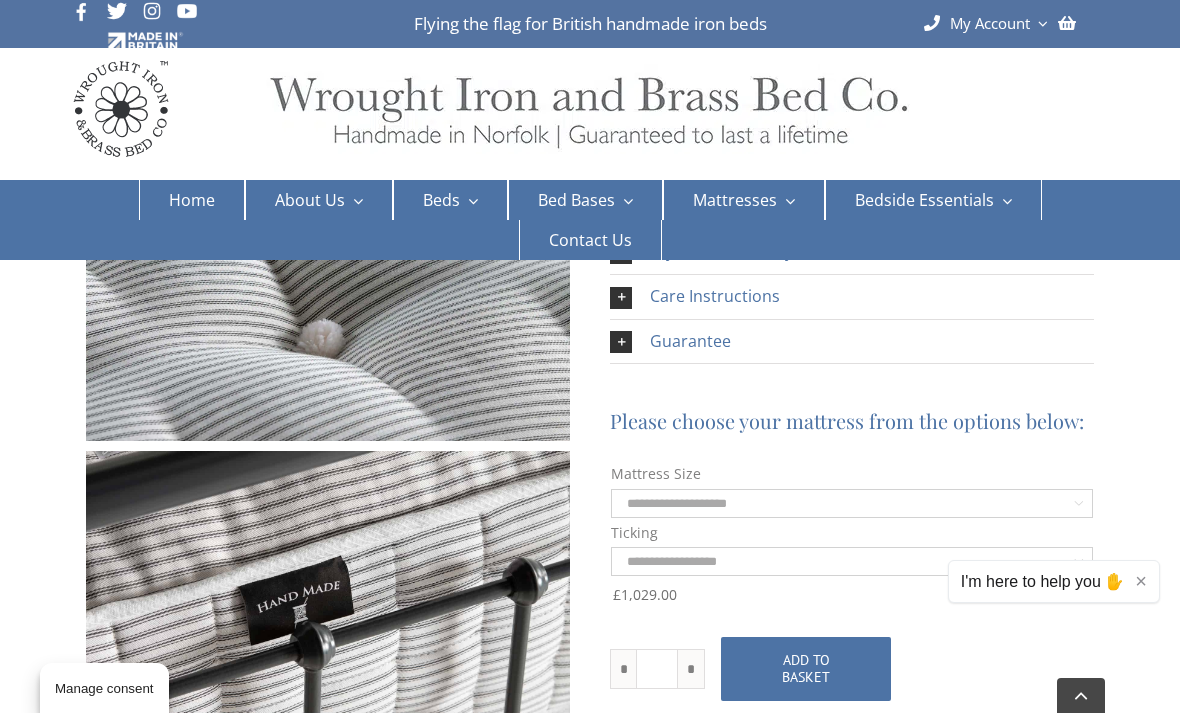 select on "**********" 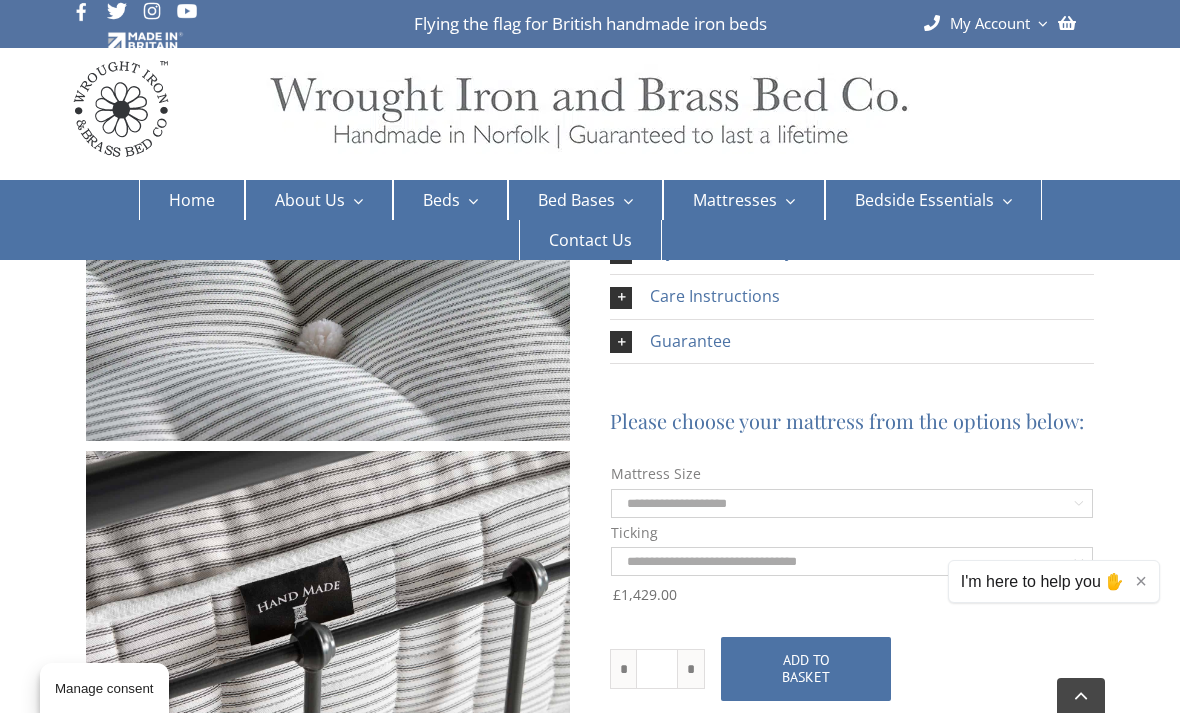 click on "**********" 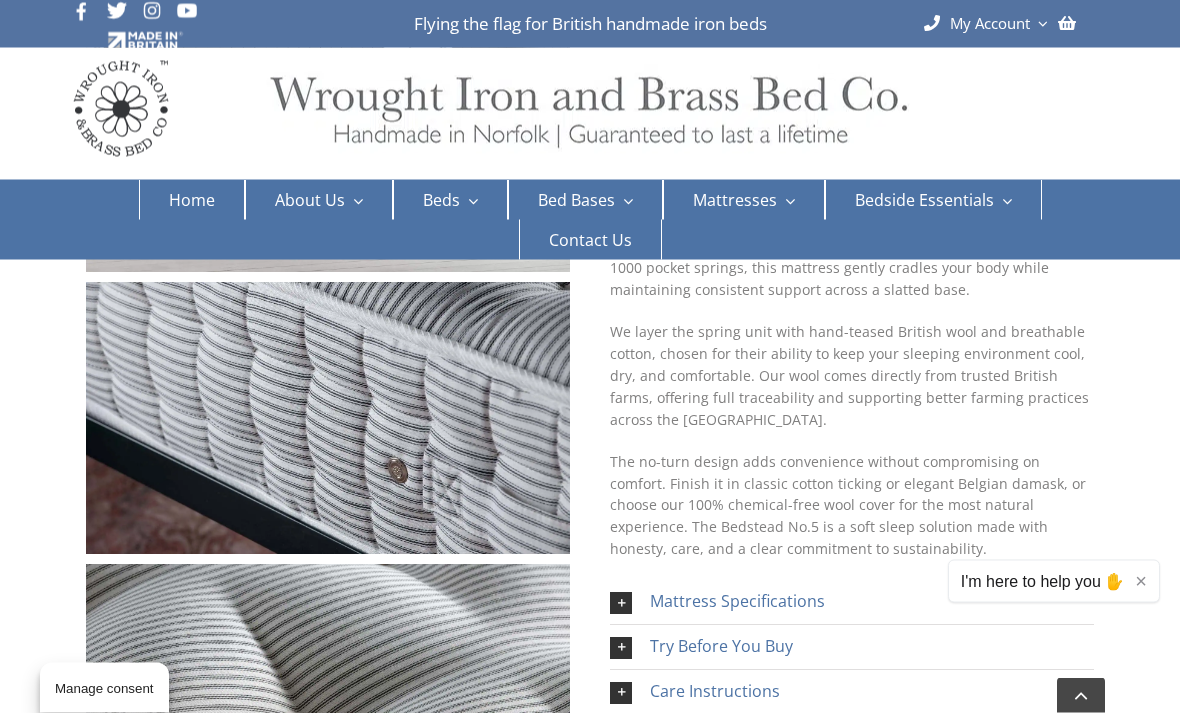 scroll, scrollTop: 572, scrollLeft: 0, axis: vertical 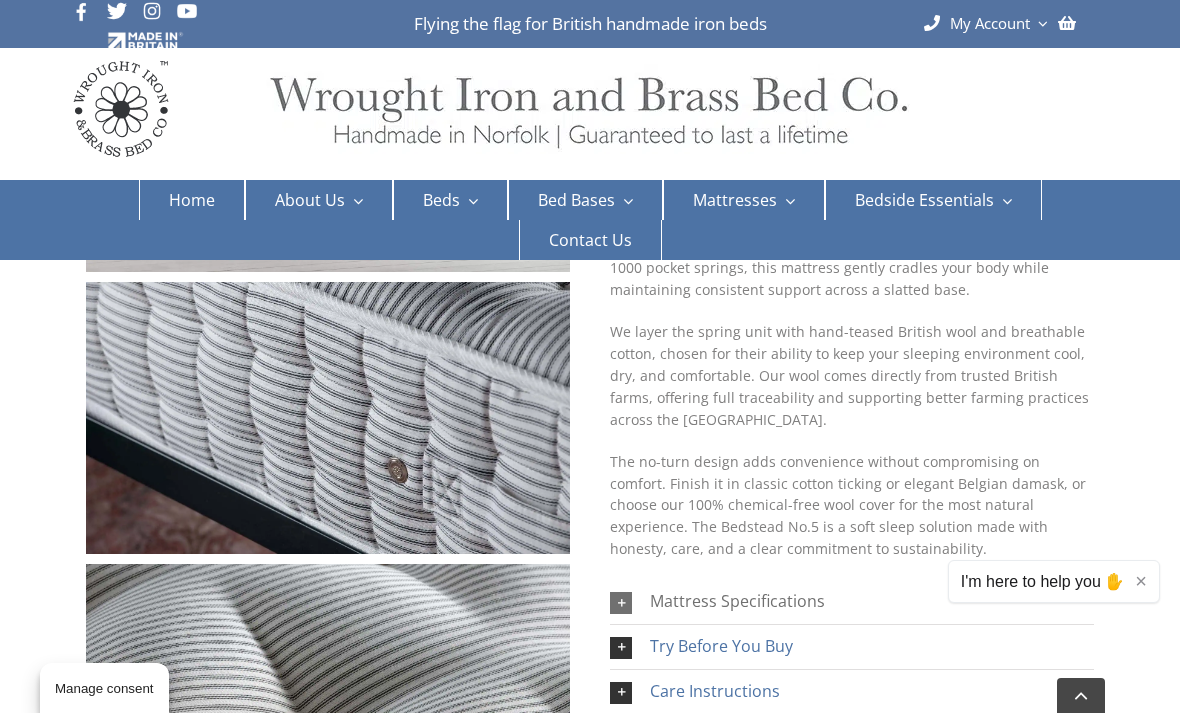 click on "Mattress Specifications" at bounding box center (737, 602) 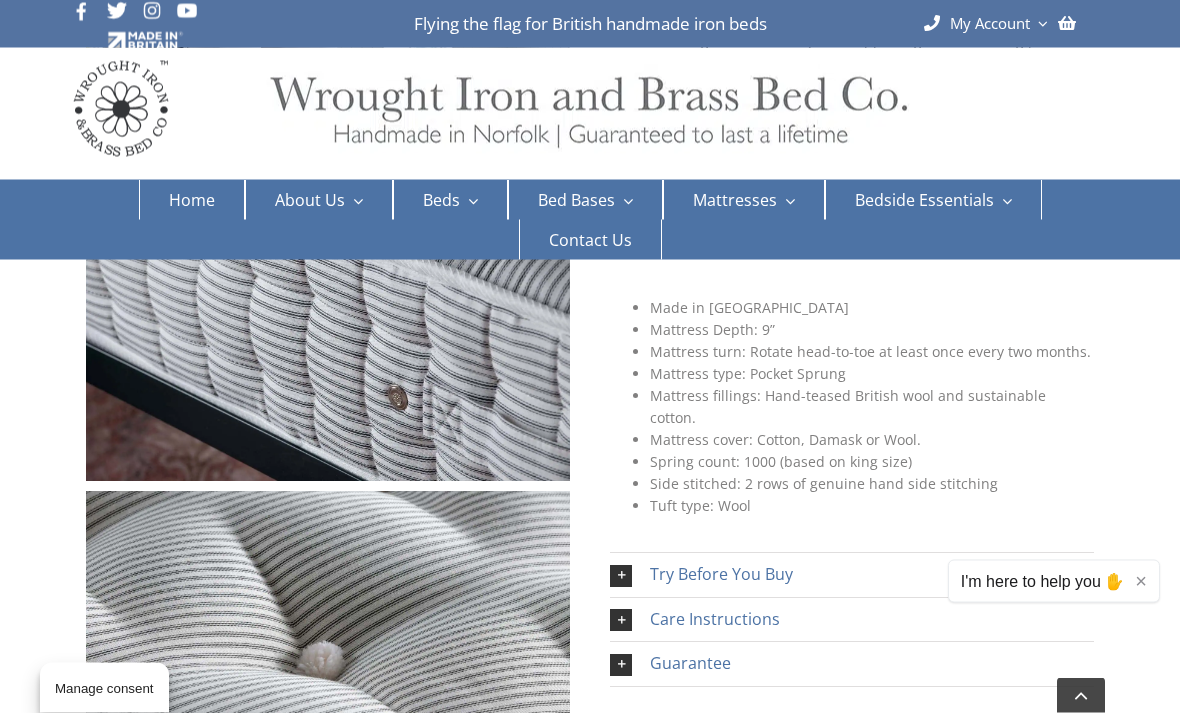 scroll, scrollTop: 650, scrollLeft: 0, axis: vertical 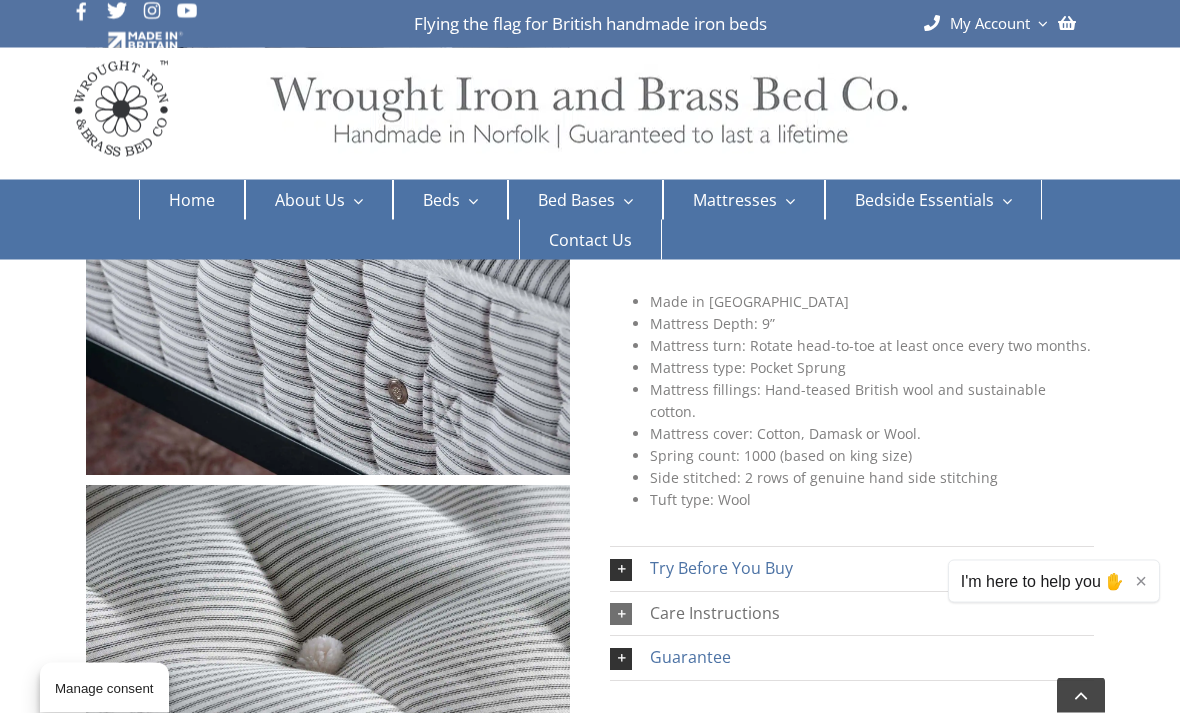 click on "Care Instructions" at bounding box center (852, 614) 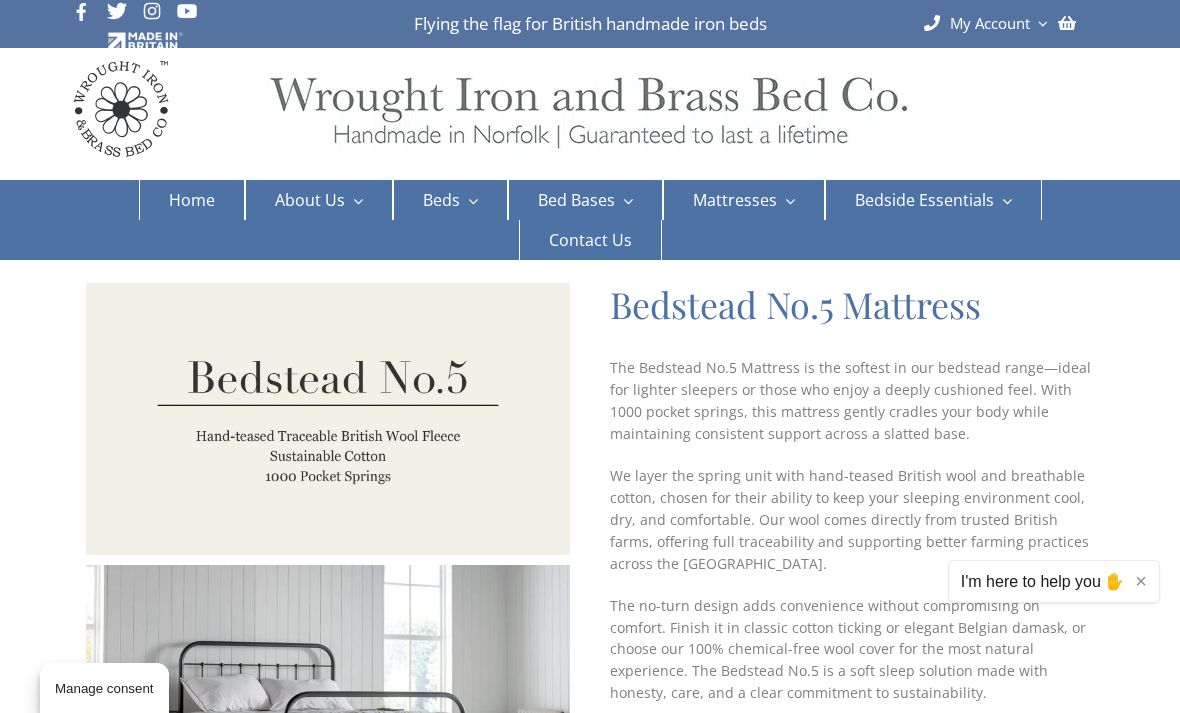 scroll, scrollTop: 0, scrollLeft: 0, axis: both 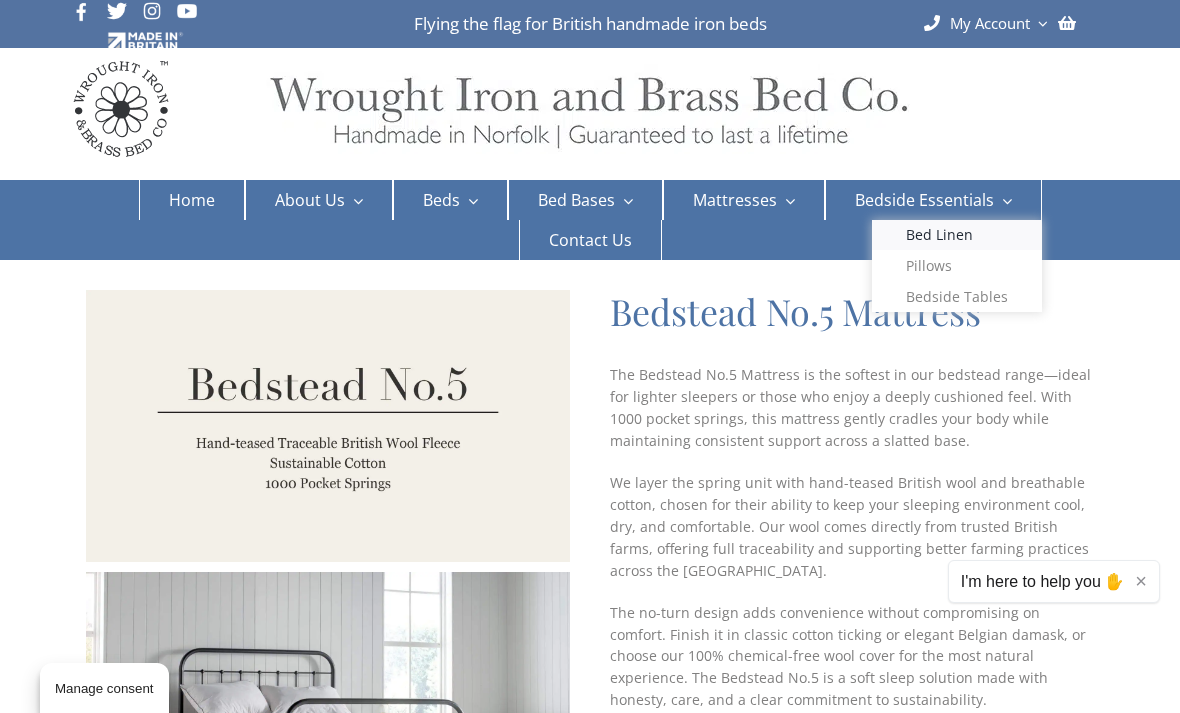 click on "Bed Linen" at bounding box center [939, 235] 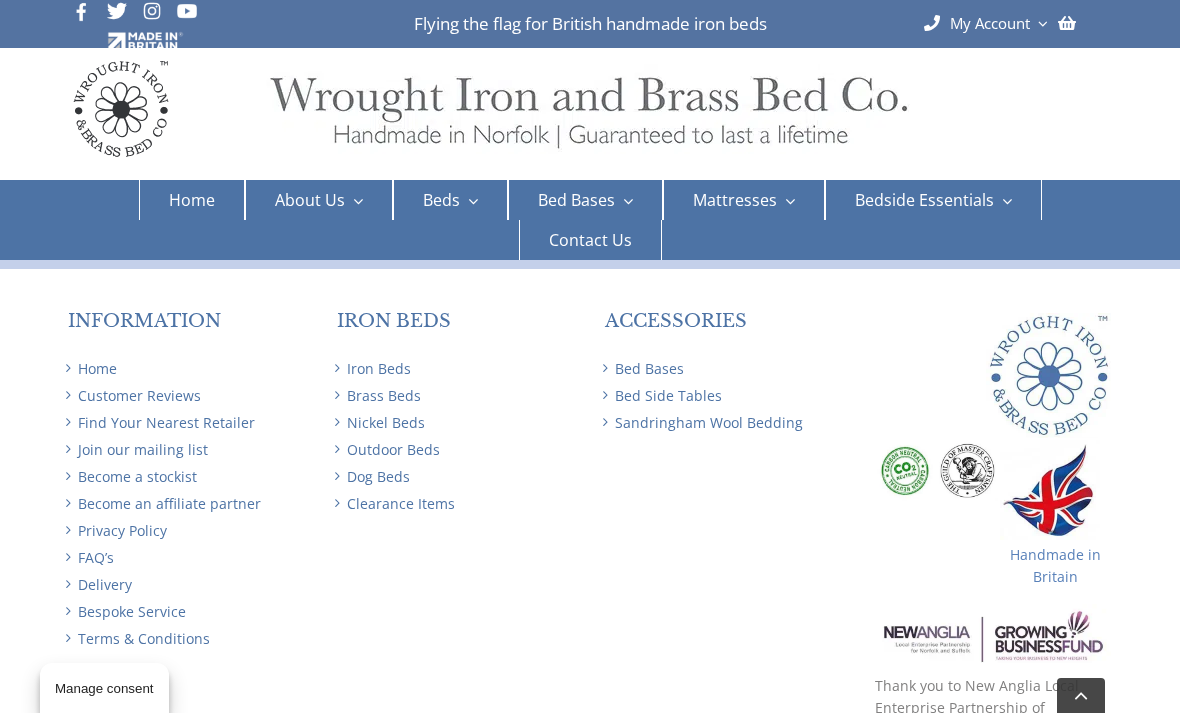 scroll, scrollTop: 1991, scrollLeft: 0, axis: vertical 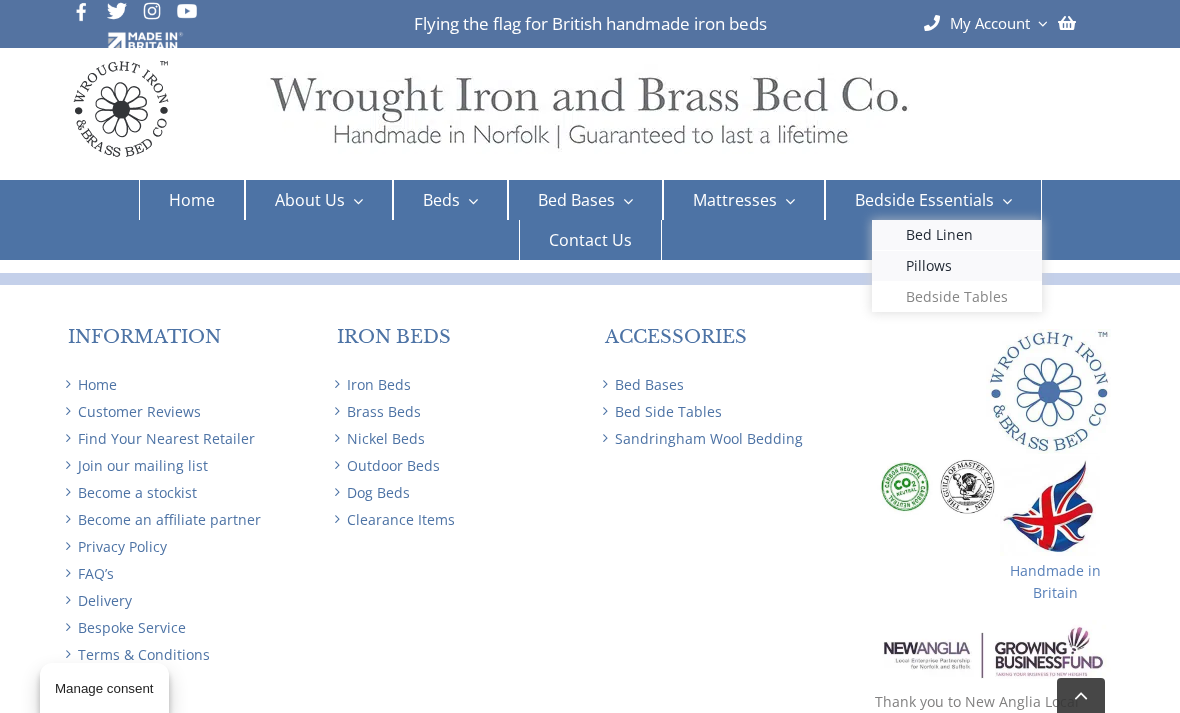 click on "Pillows" at bounding box center (929, 266) 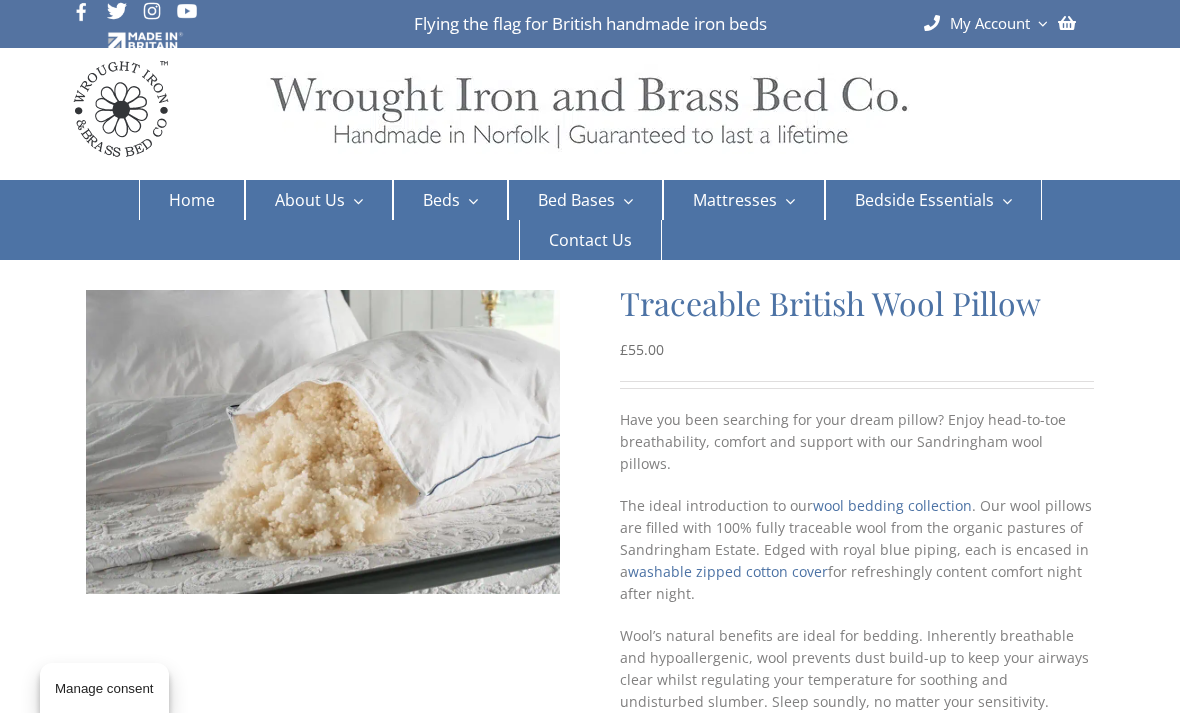 scroll, scrollTop: 0, scrollLeft: 0, axis: both 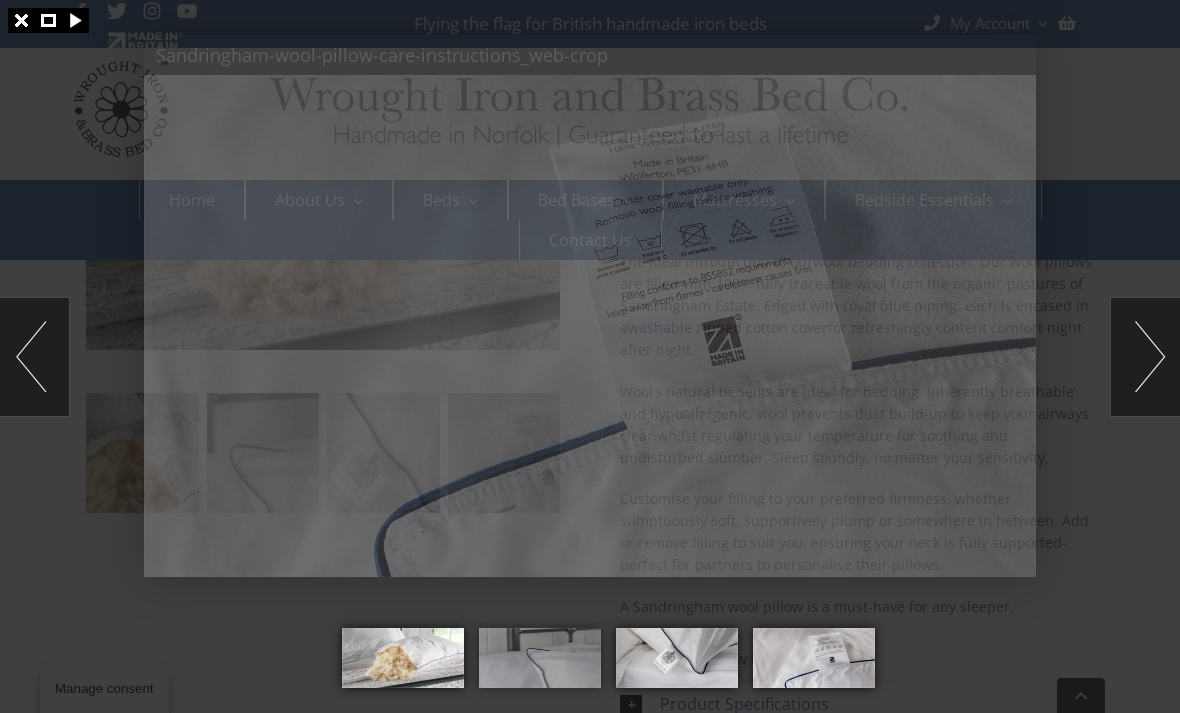 click at bounding box center (590, 663) 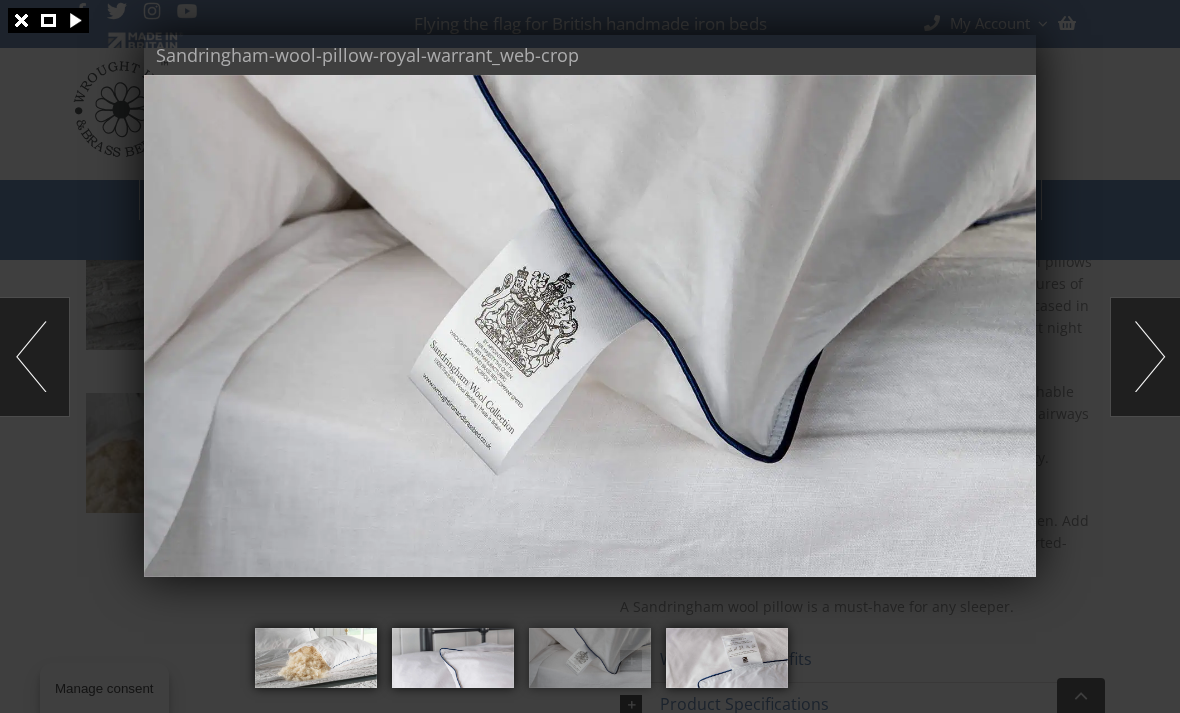 click at bounding box center [590, 663] 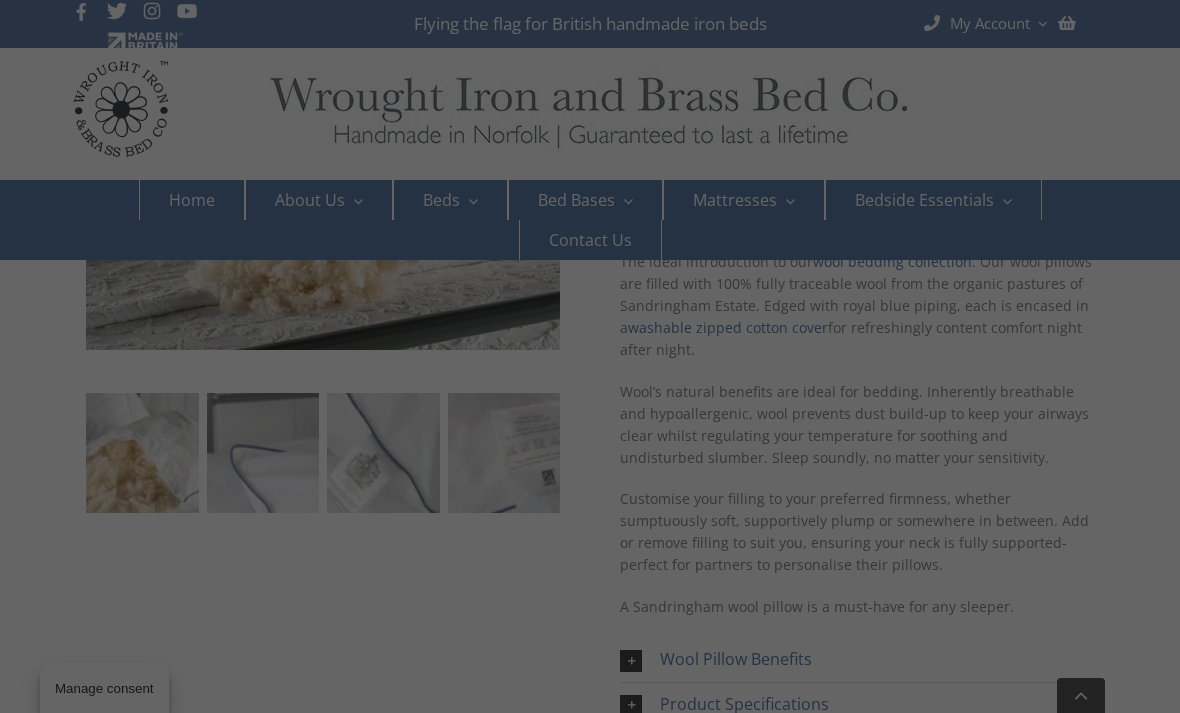 click at bounding box center [590, 356] 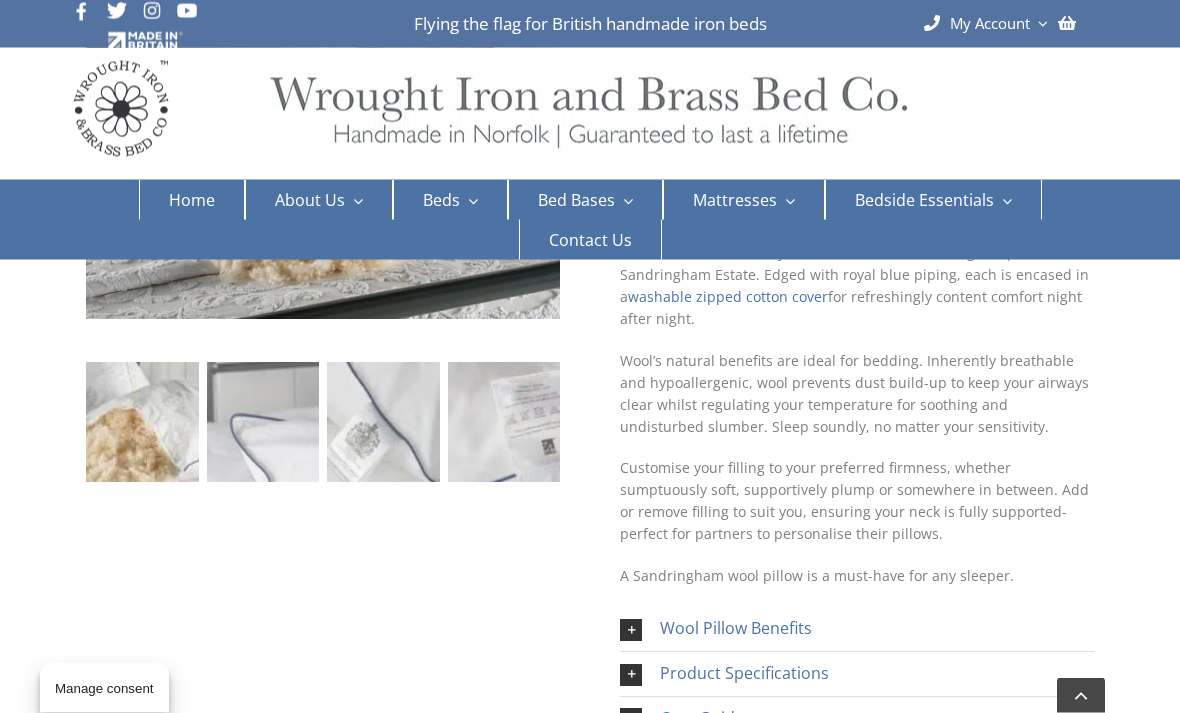 scroll, scrollTop: 272, scrollLeft: 0, axis: vertical 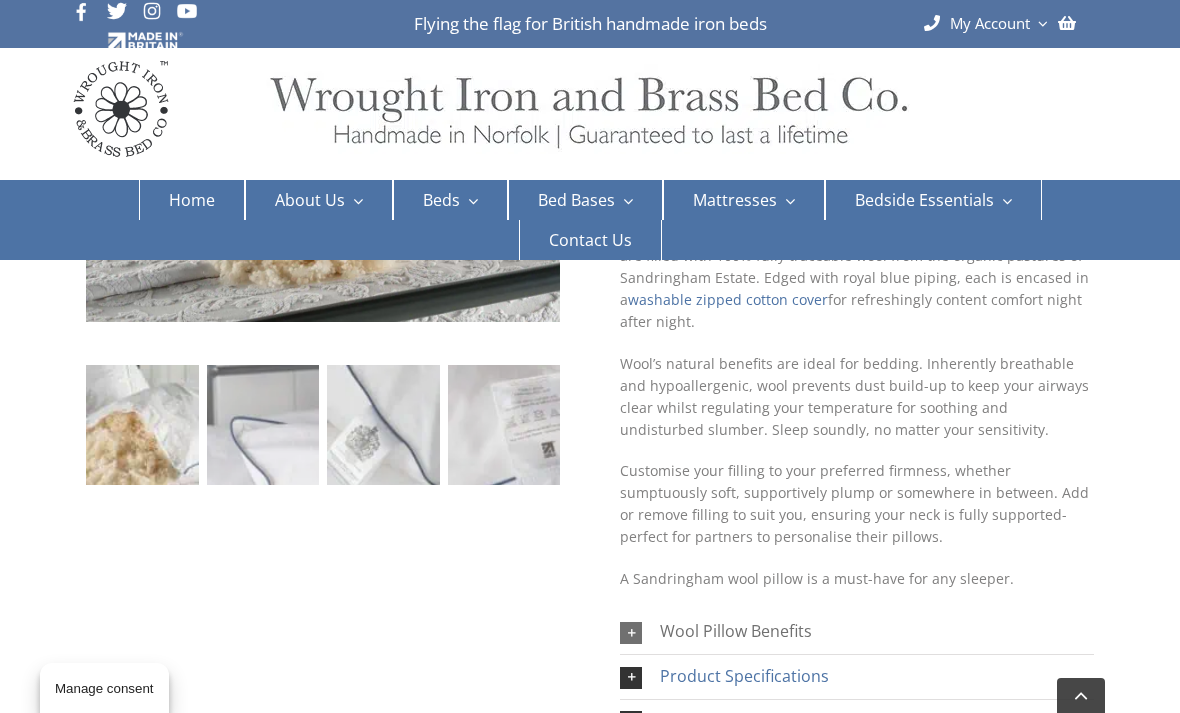 click on "Wool Pillow Benefits" at bounding box center (736, 631) 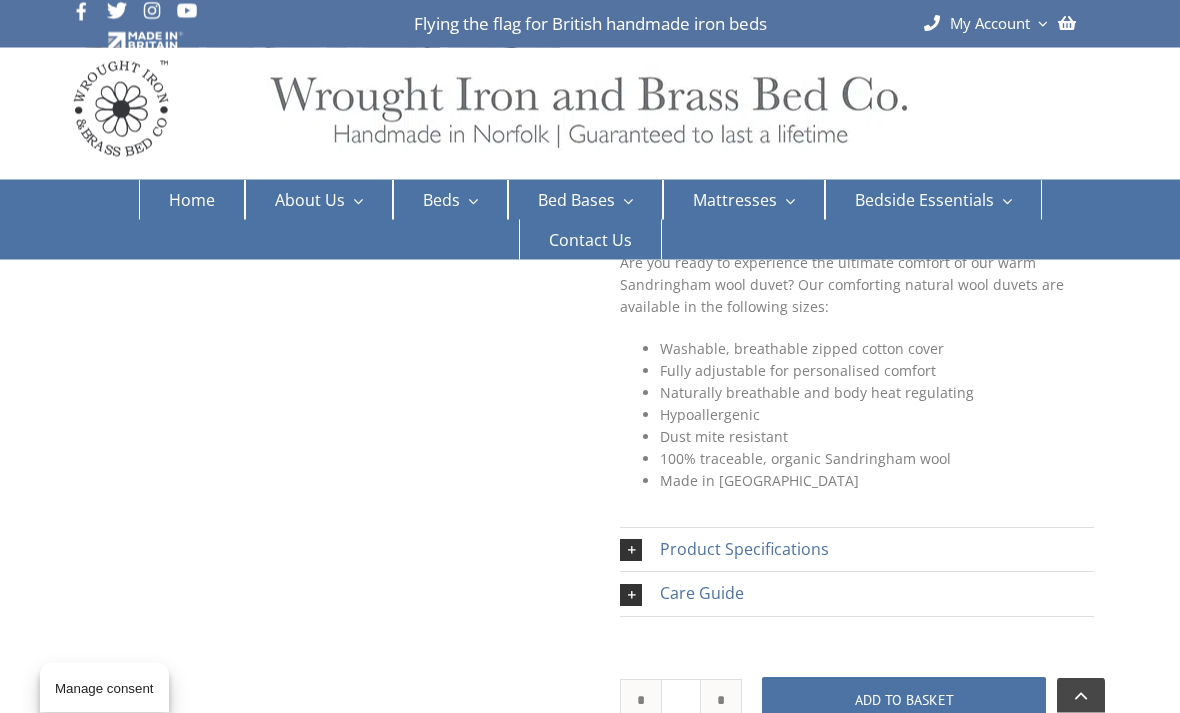 scroll, scrollTop: 700, scrollLeft: 0, axis: vertical 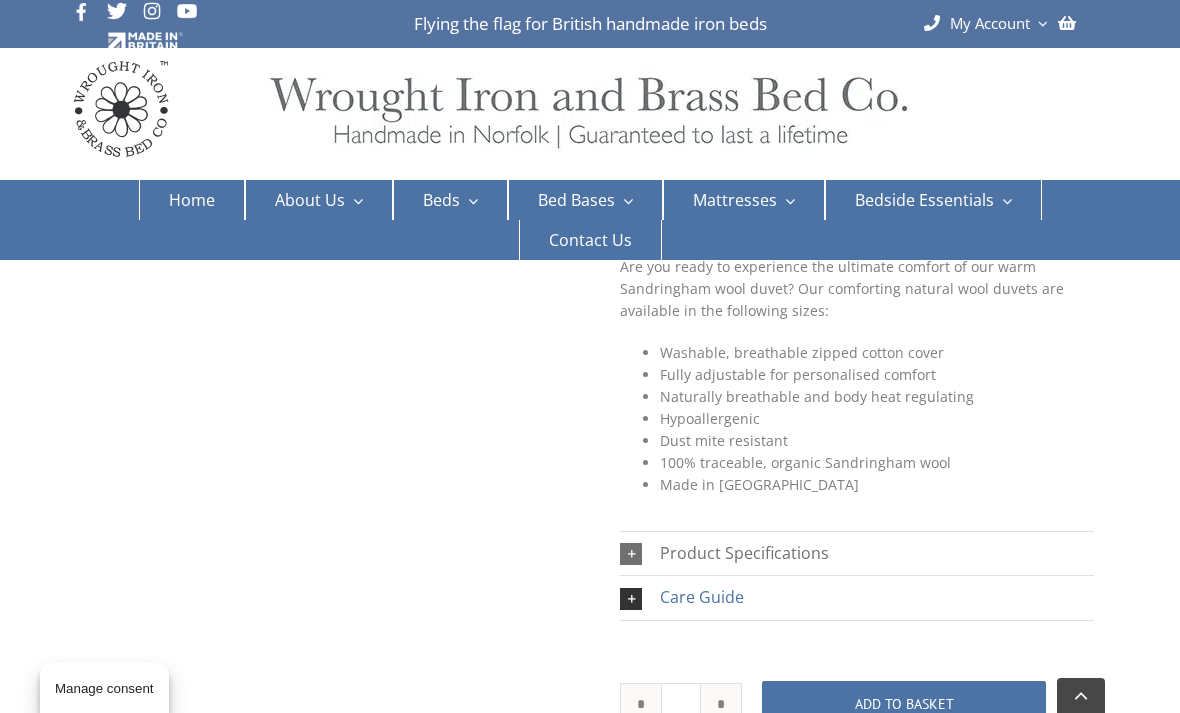 click on "Product Specifications" at bounding box center (744, 553) 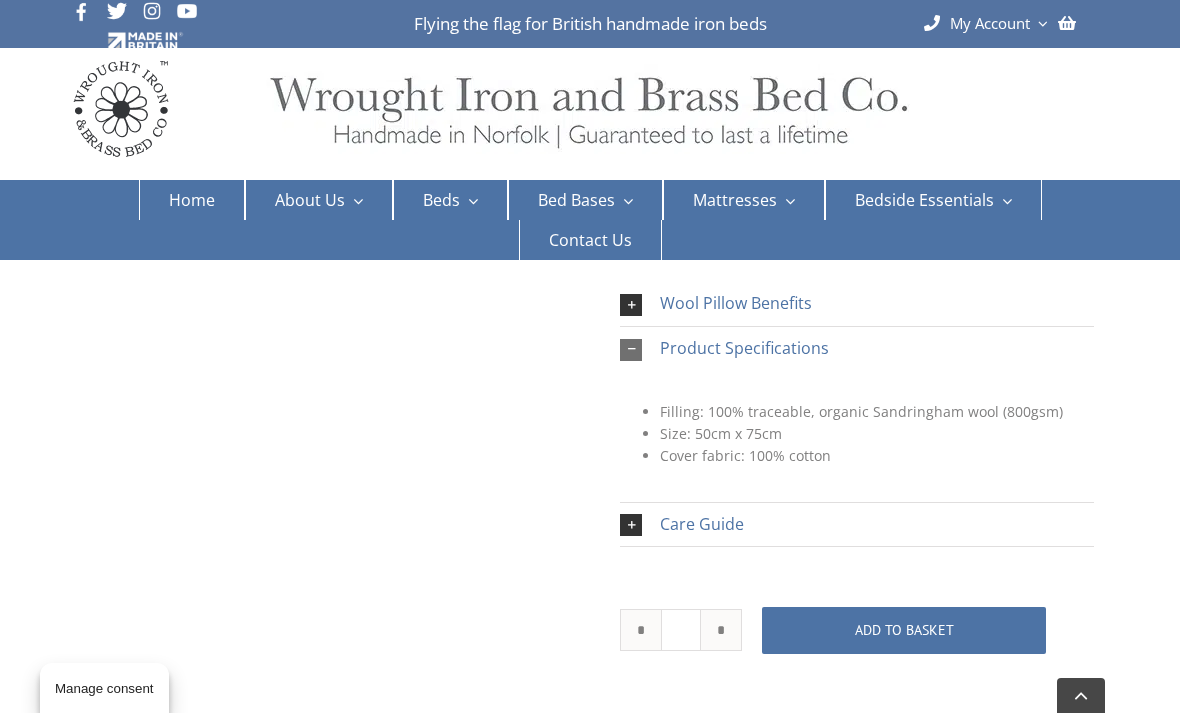 scroll, scrollTop: 599, scrollLeft: 0, axis: vertical 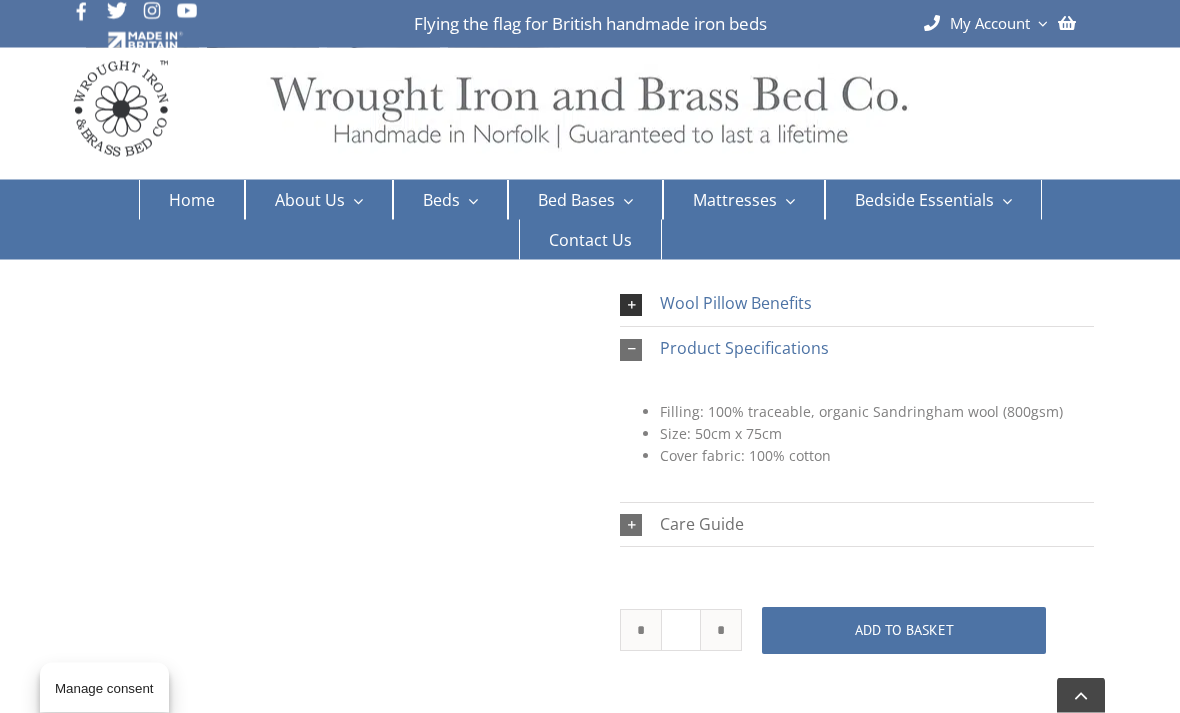 click on "Care Guide" at bounding box center (702, 525) 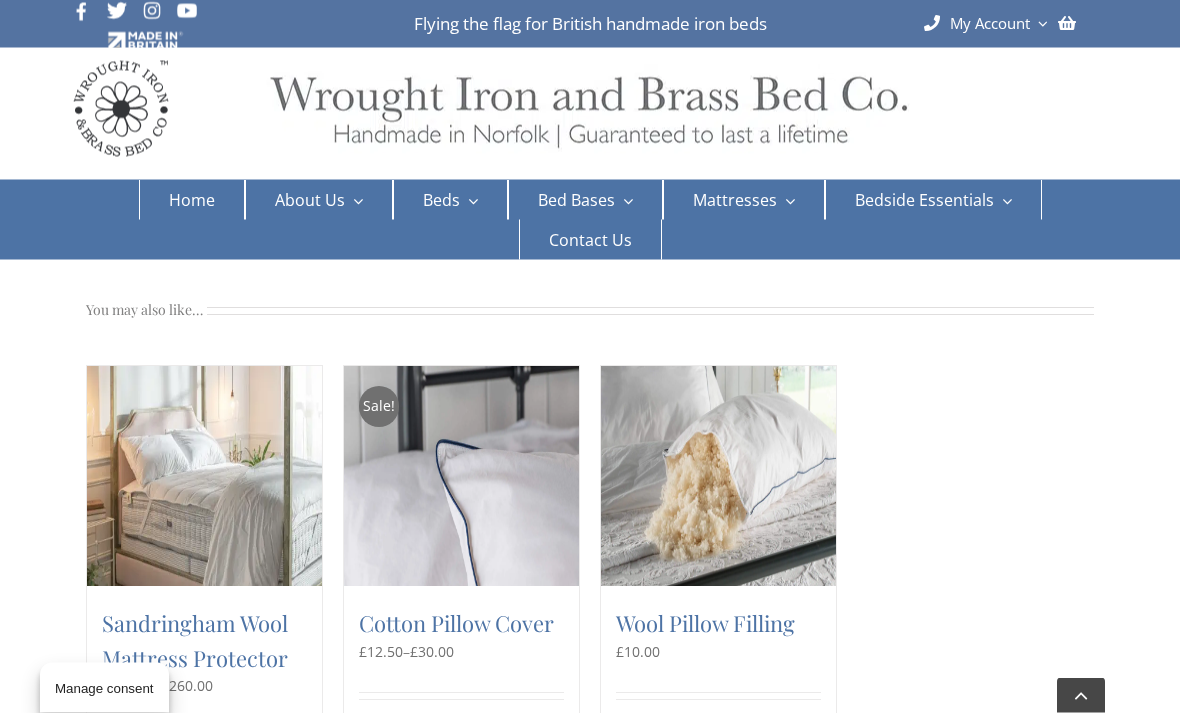scroll, scrollTop: 1193, scrollLeft: 0, axis: vertical 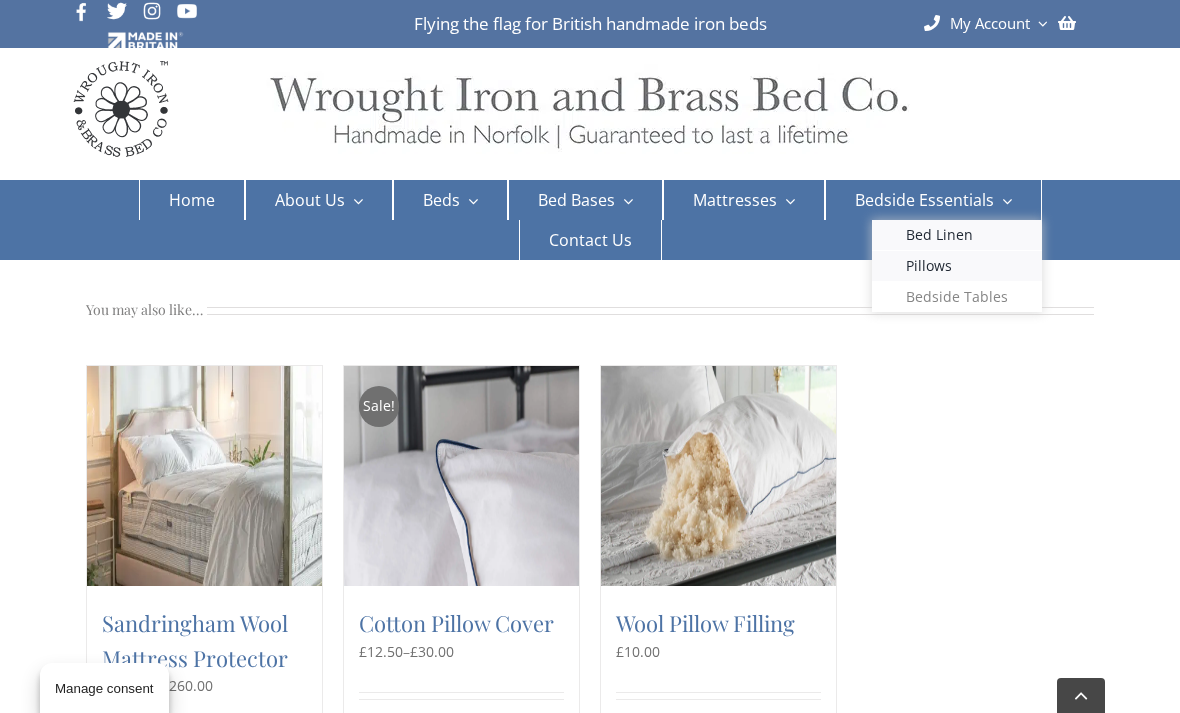 click on "Bed Linen" at bounding box center [939, 235] 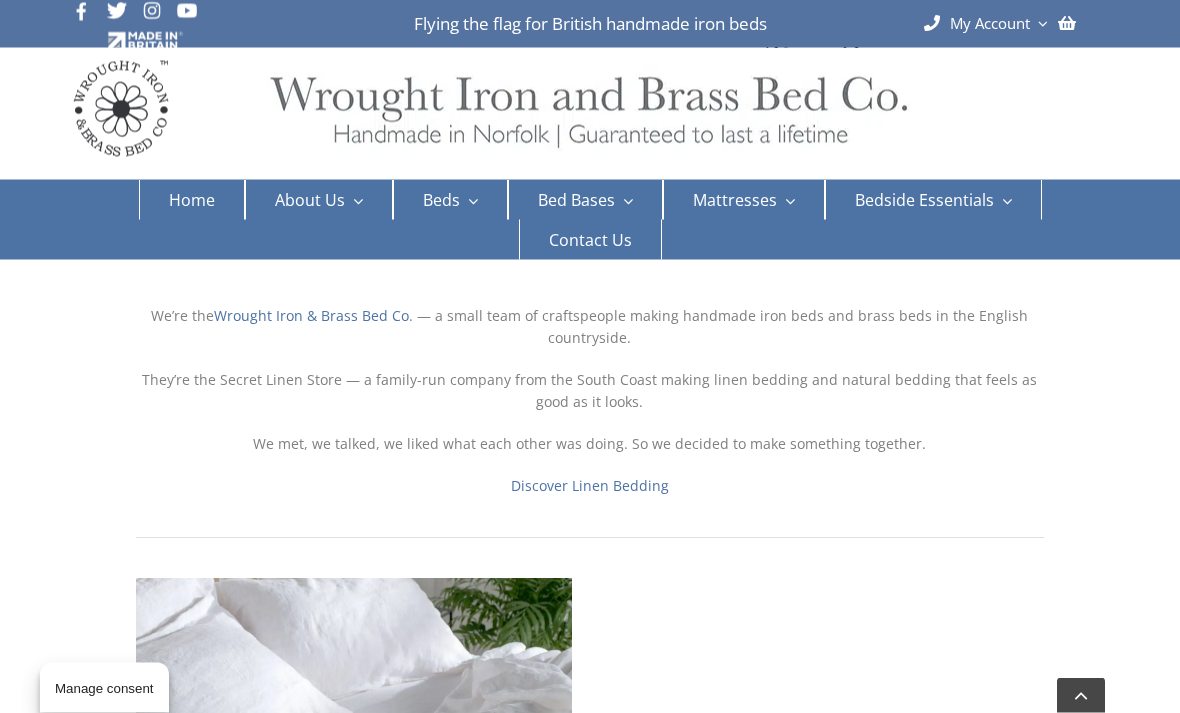 scroll, scrollTop: 650, scrollLeft: 0, axis: vertical 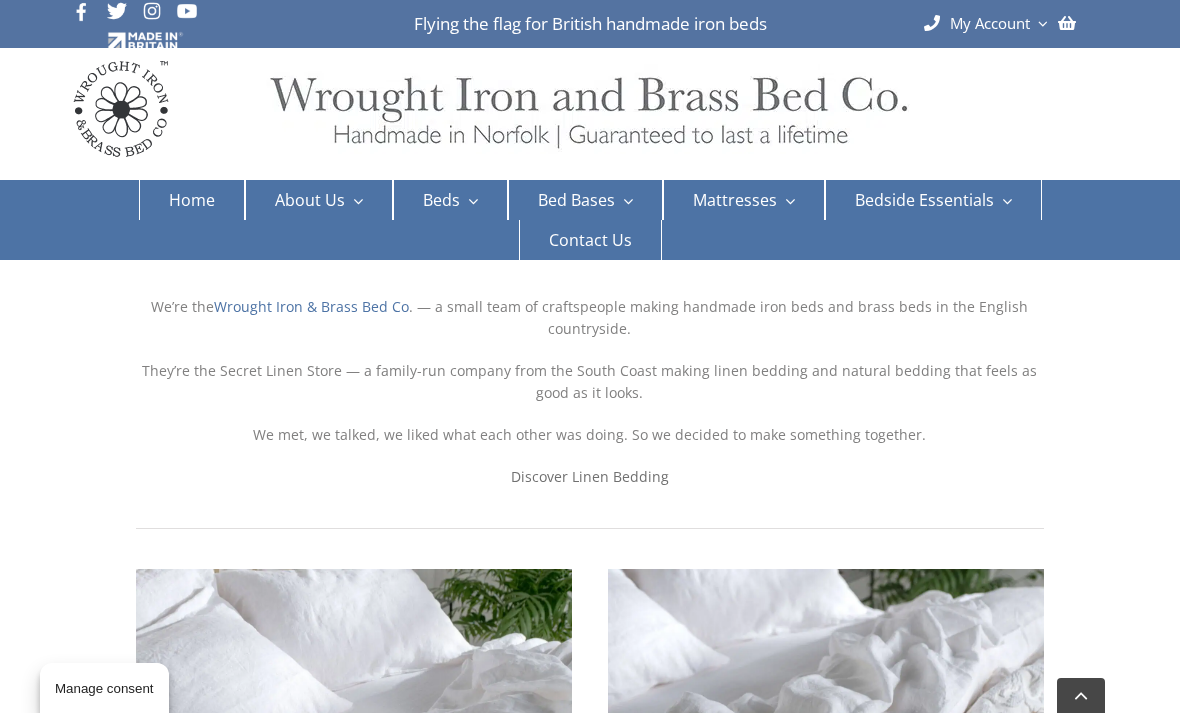 click on "Discover Linen Bedding" at bounding box center [590, 476] 